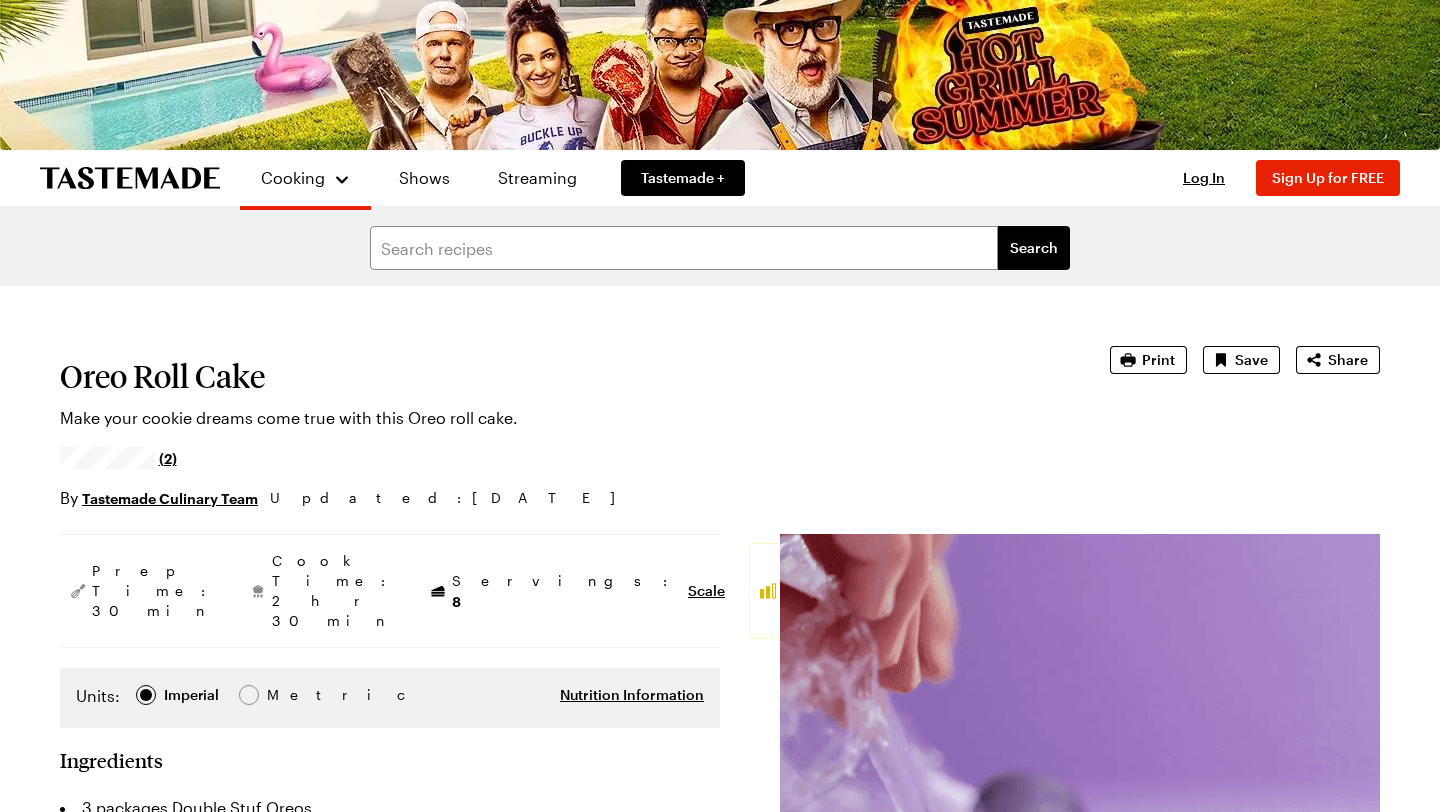 scroll, scrollTop: 441, scrollLeft: 0, axis: vertical 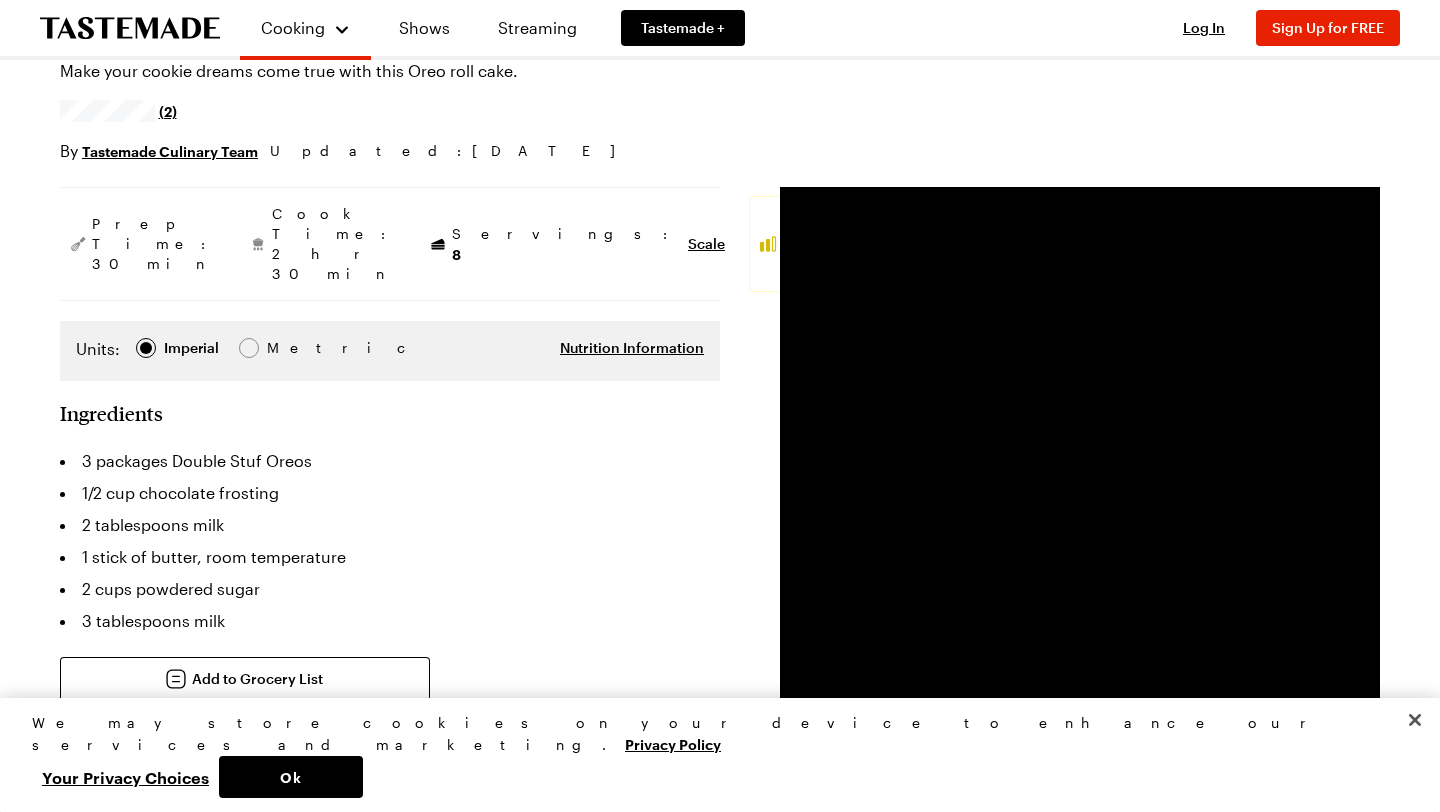 click on "Average" at bounding box center (877, 244) 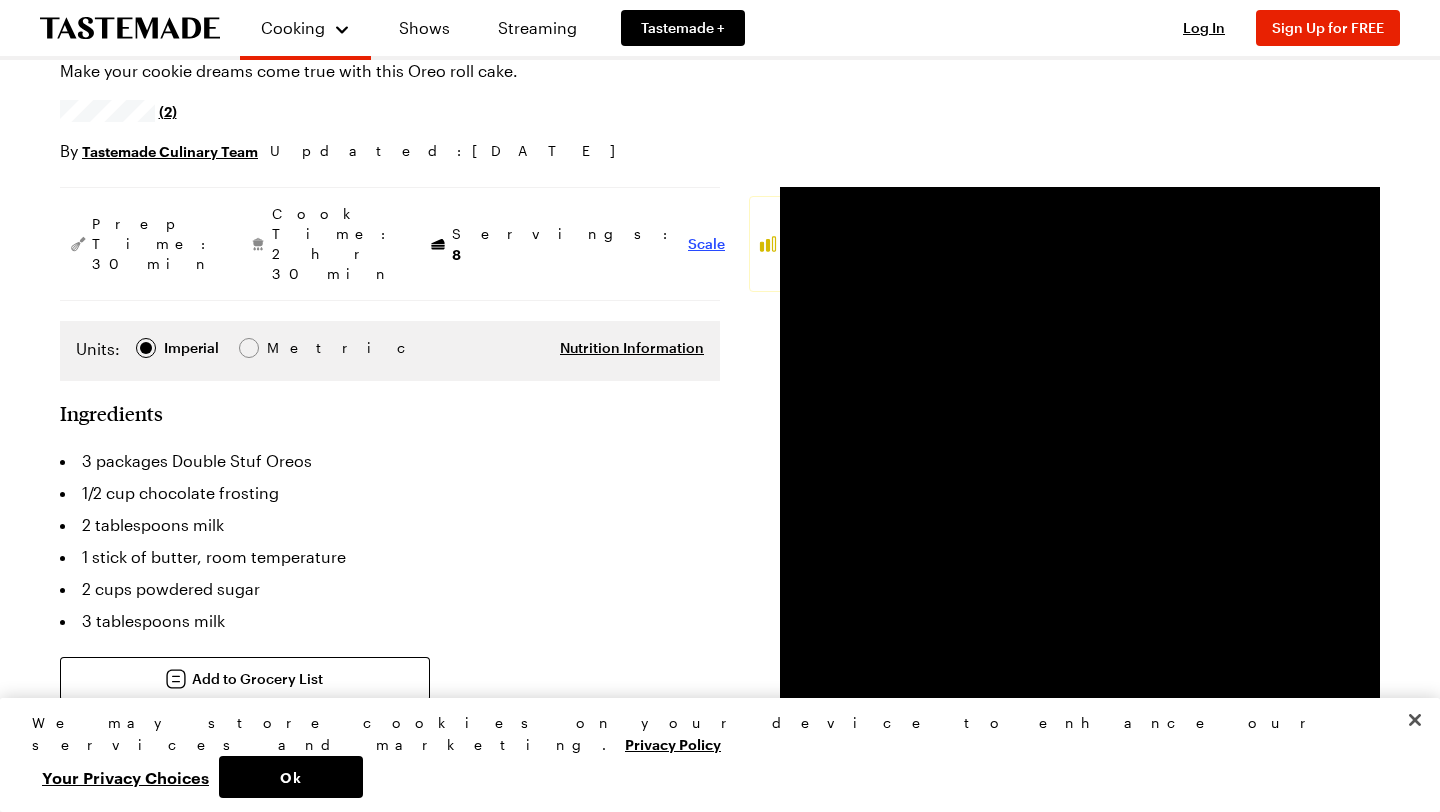 click on "Scale" at bounding box center (706, 244) 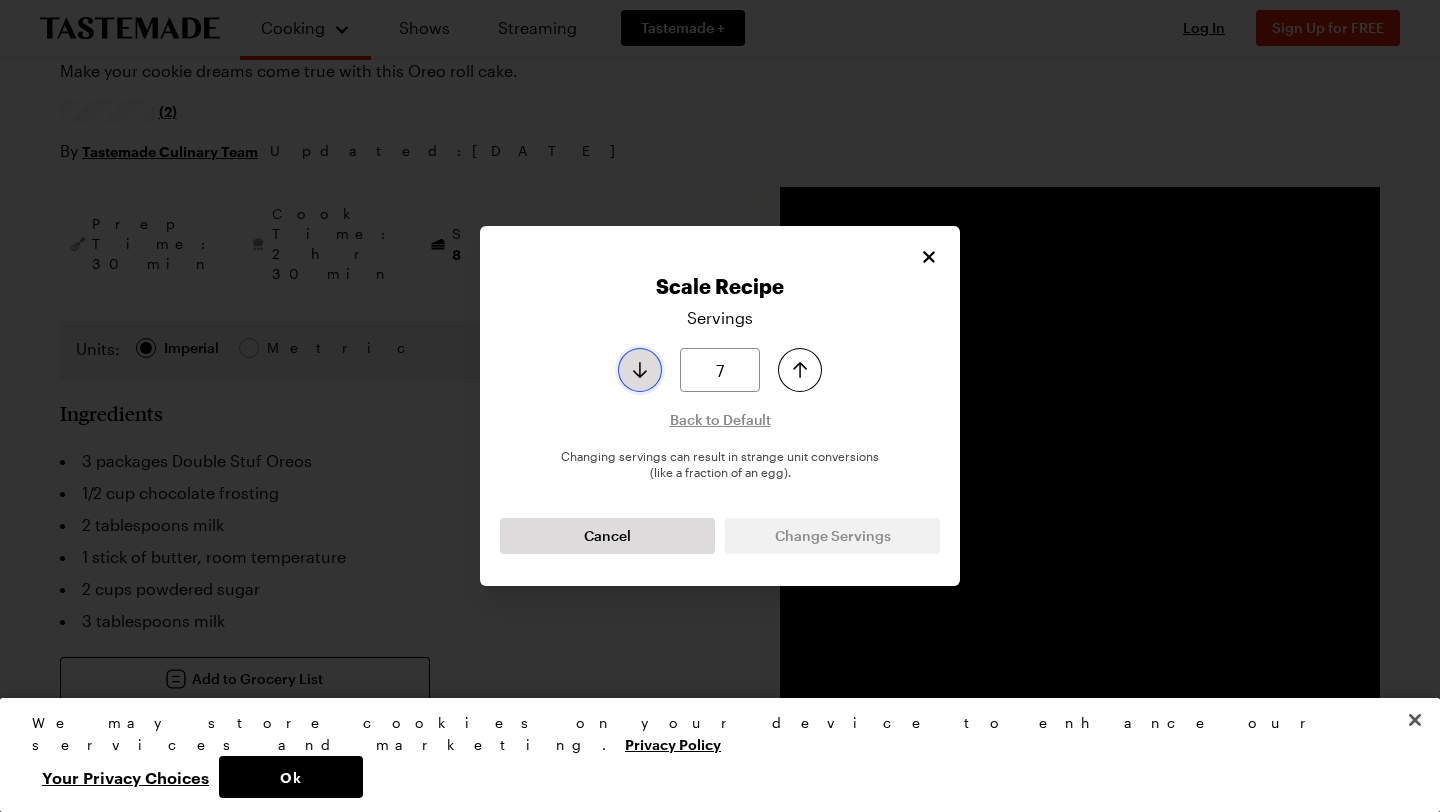 click 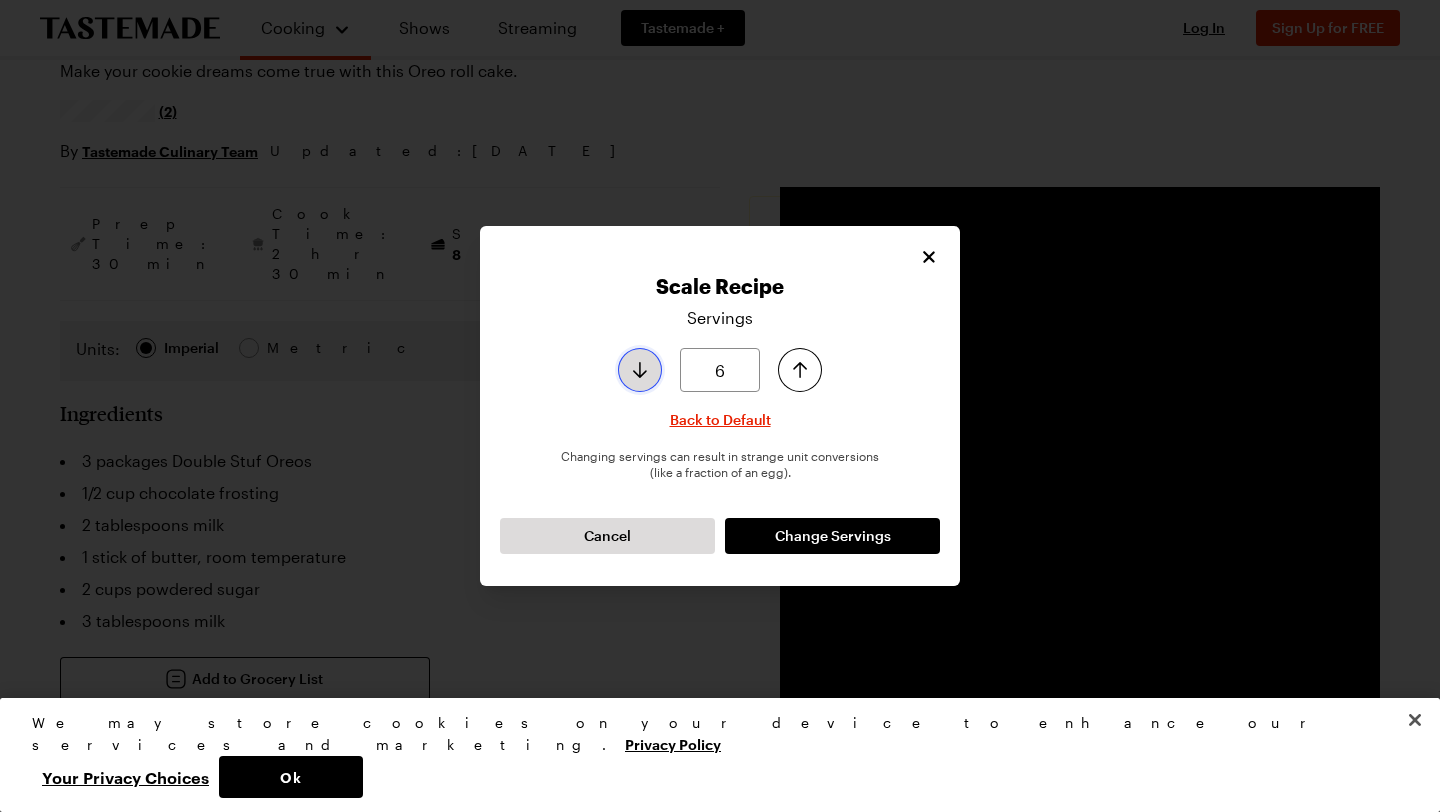 click 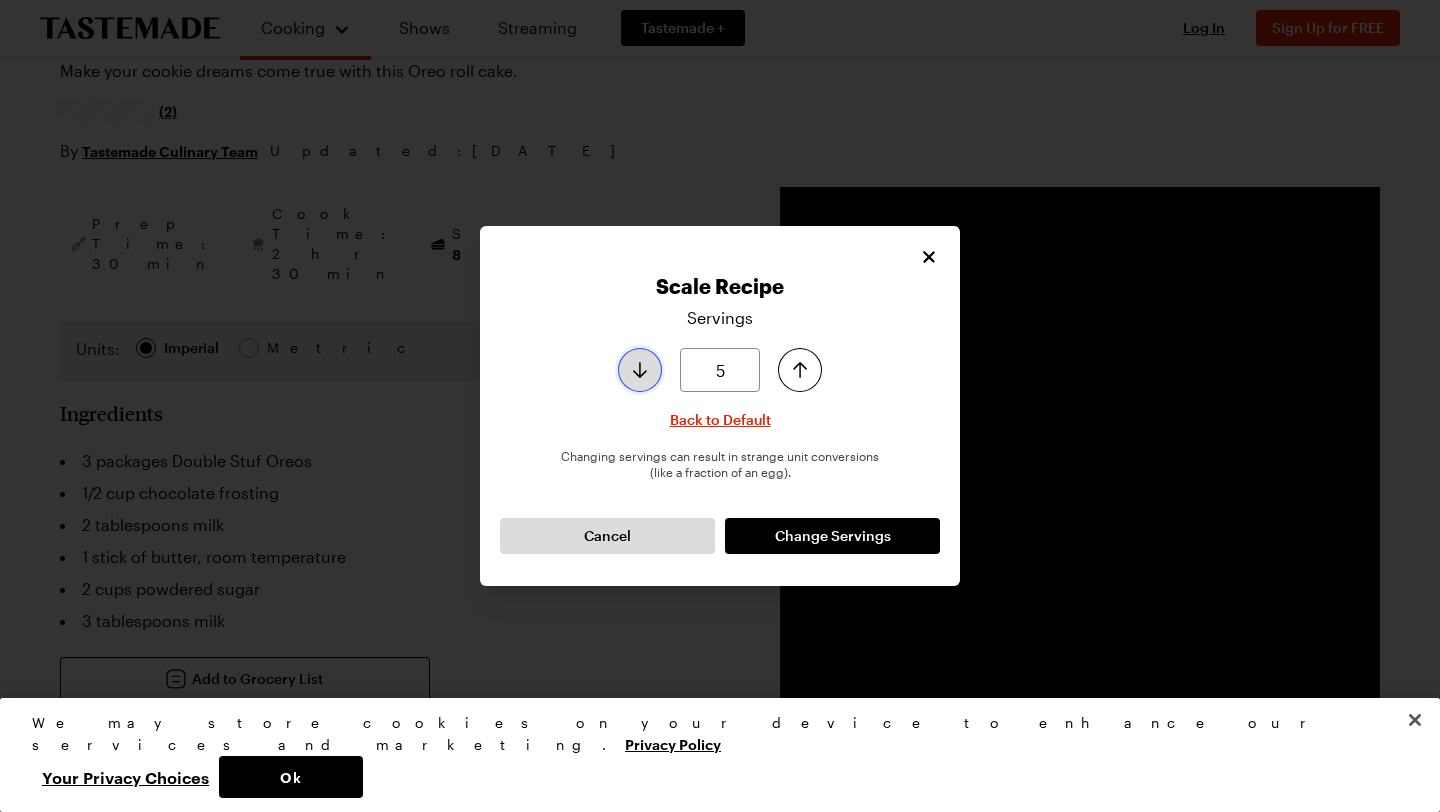 click 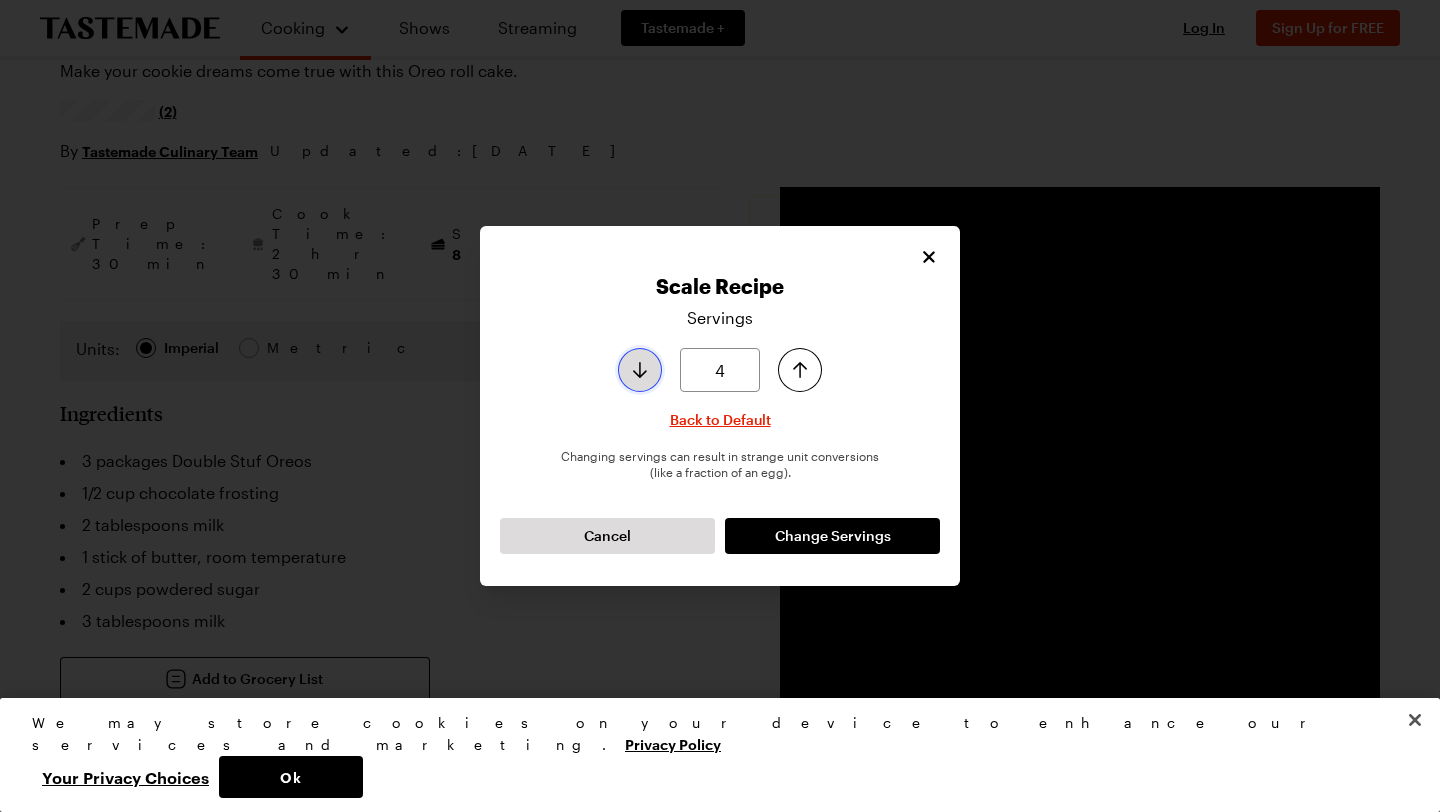 click 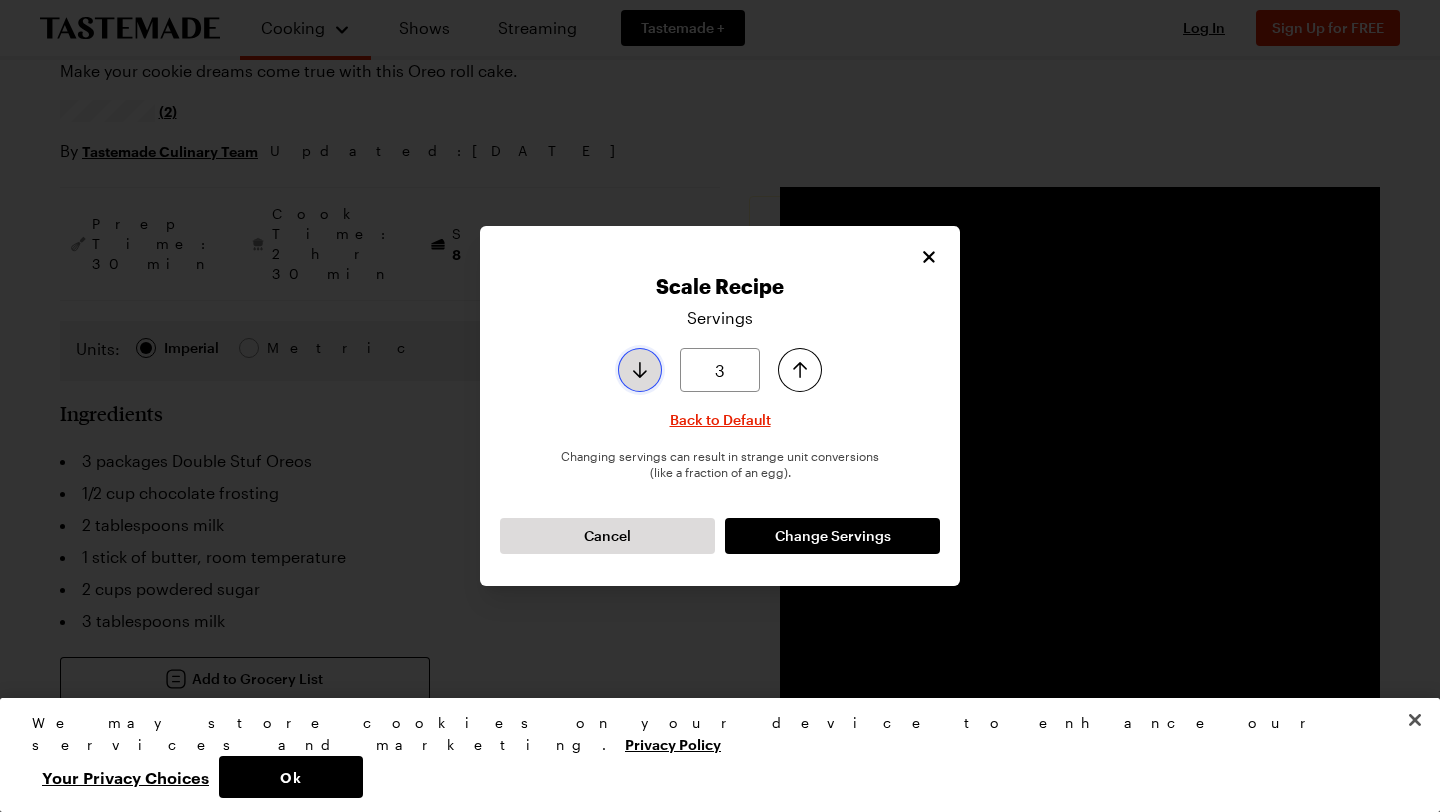 click 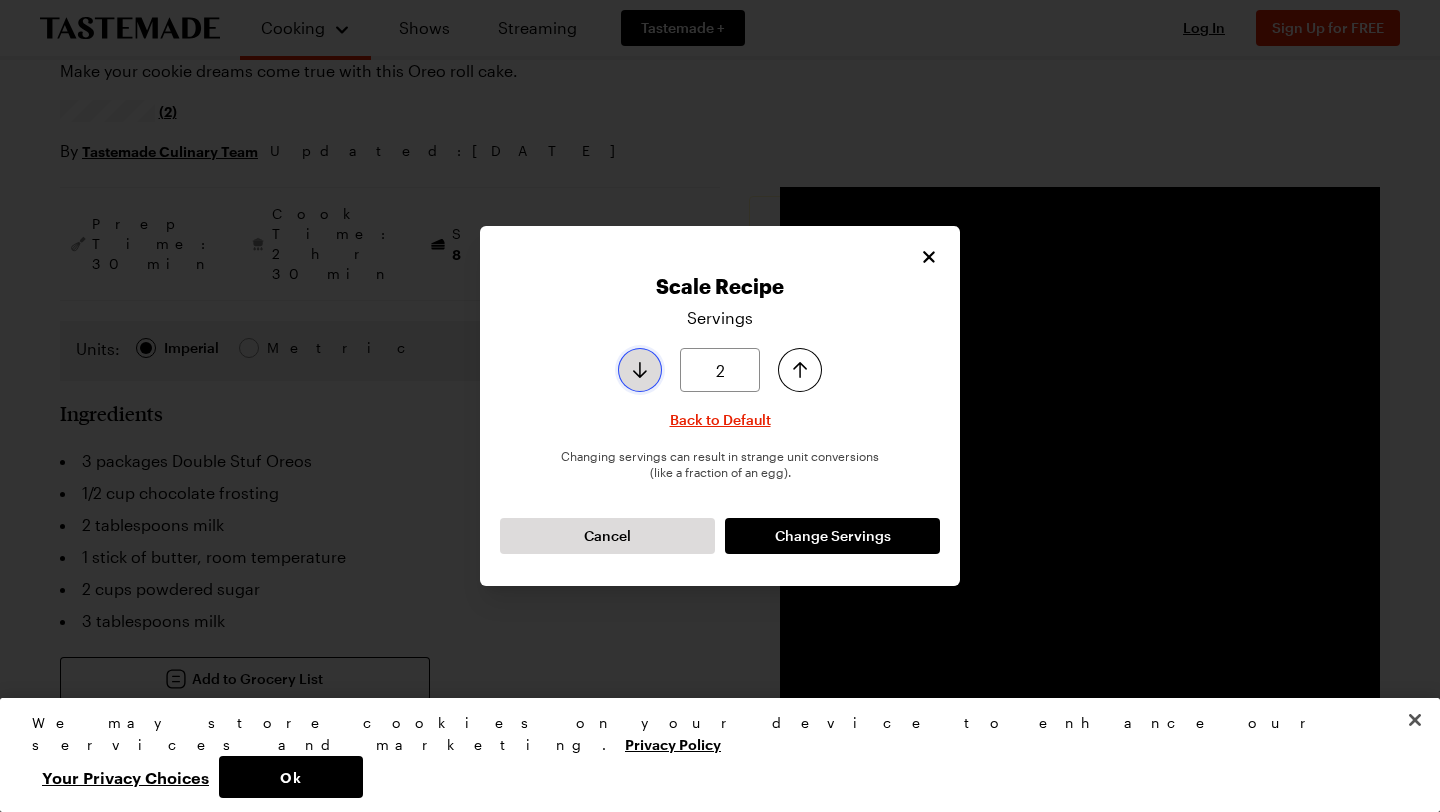 click 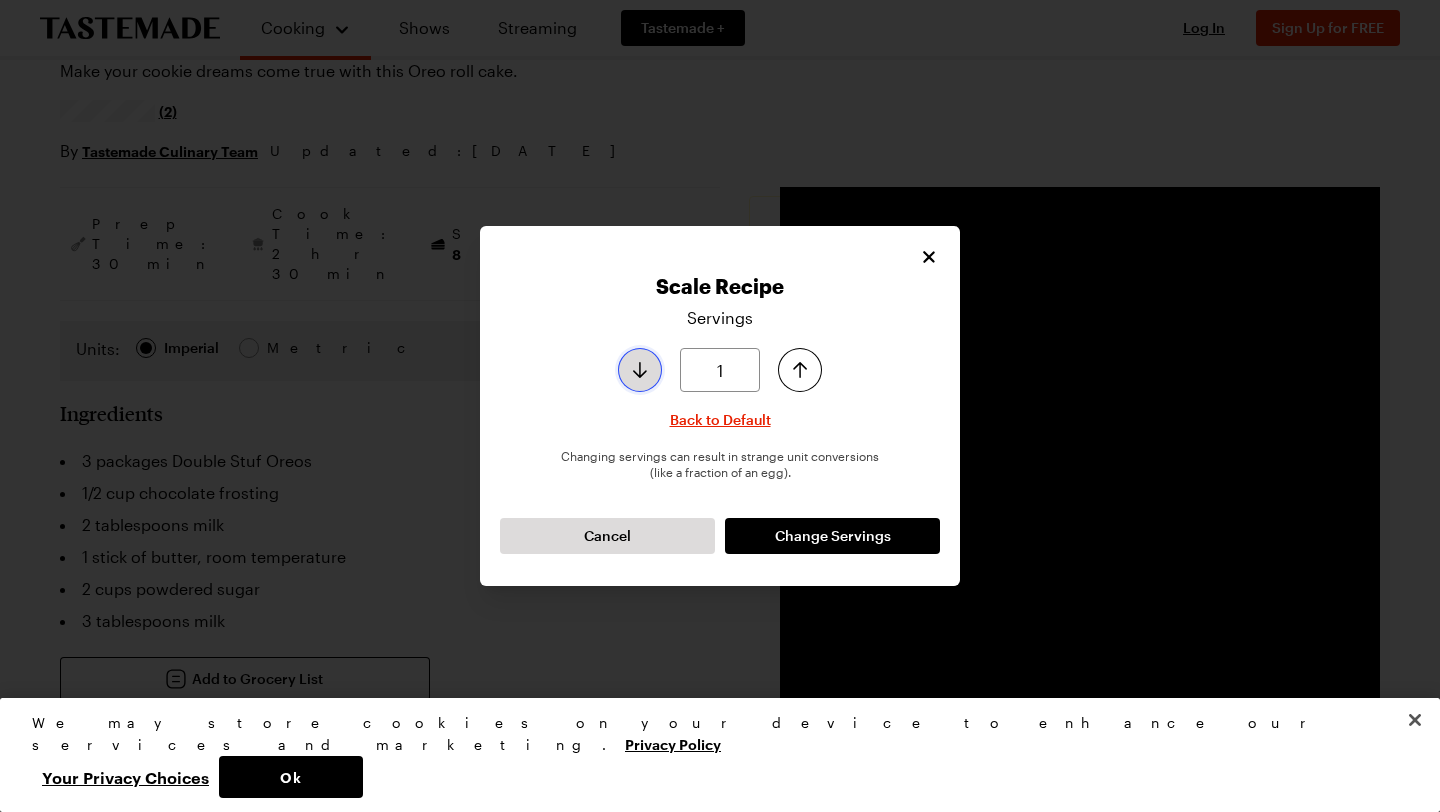 click 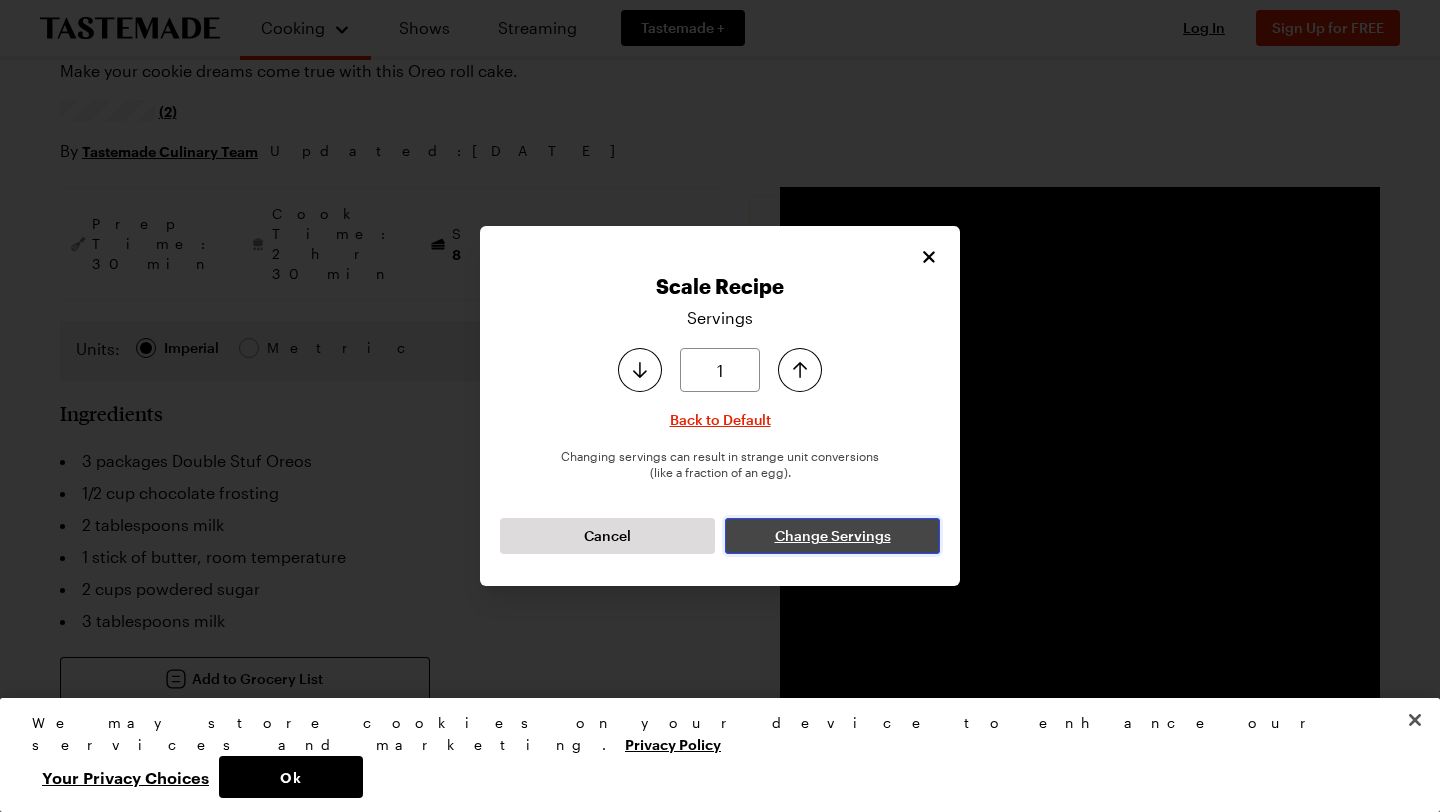 click on "Change Servings" at bounding box center (833, 536) 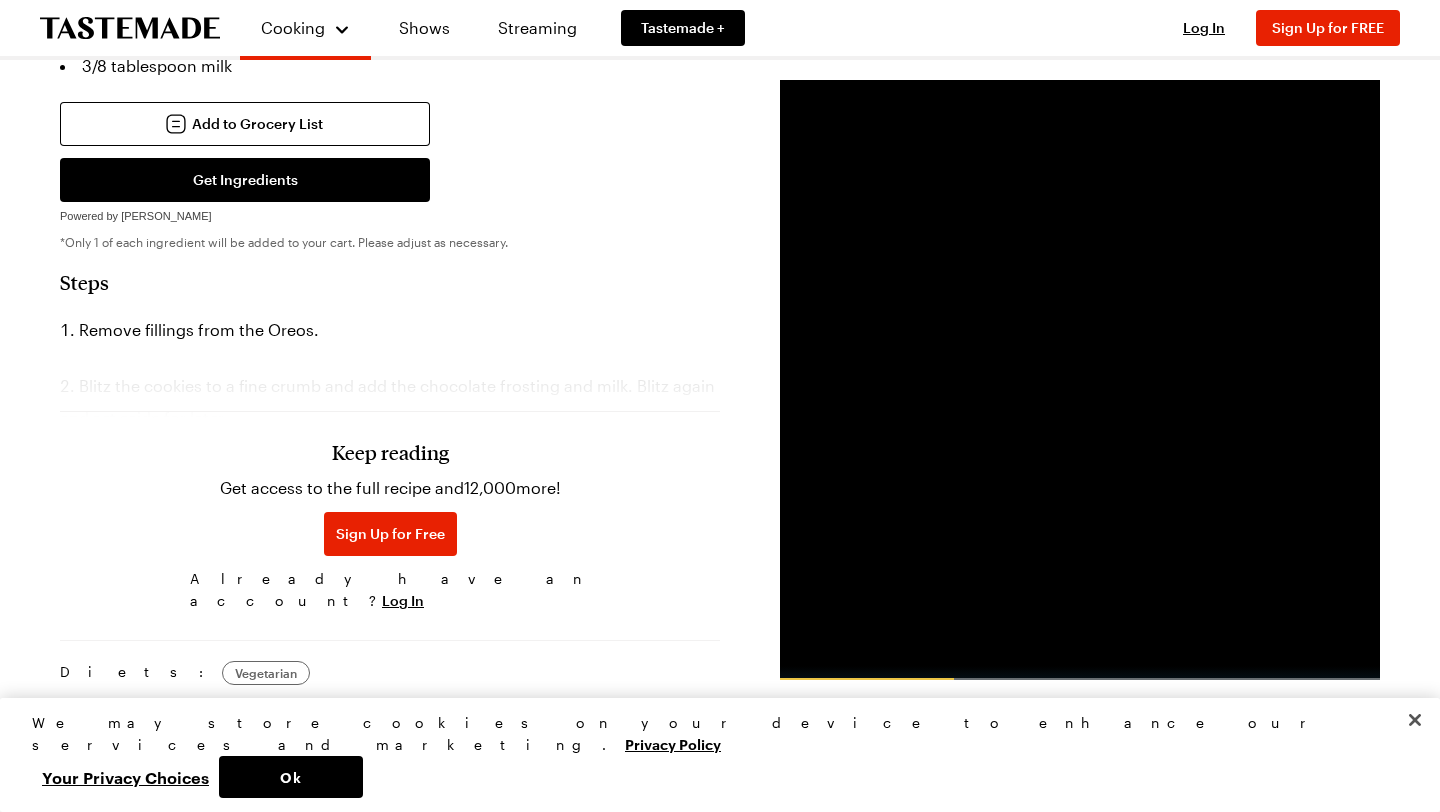 scroll, scrollTop: 930, scrollLeft: 0, axis: vertical 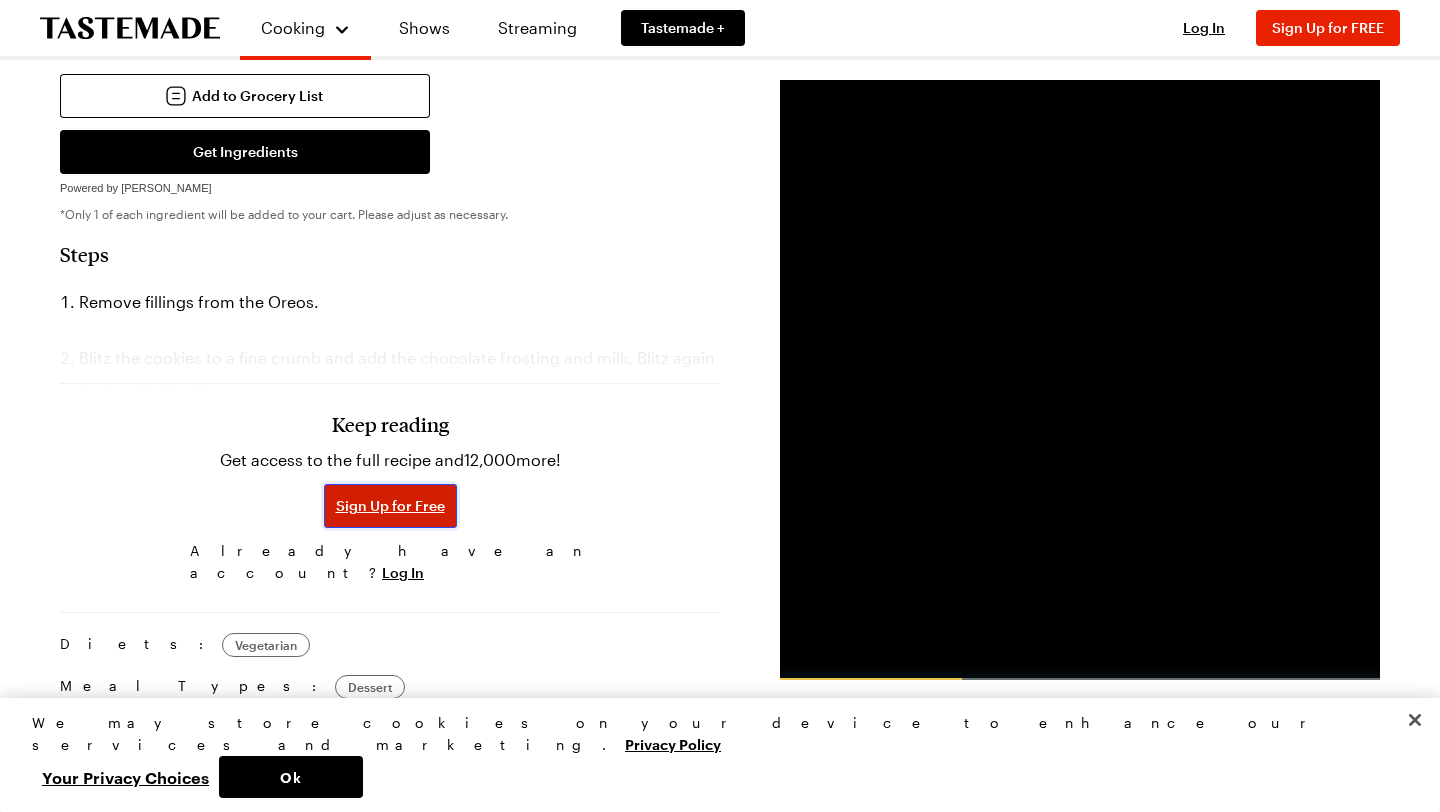 click on "Sign Up for Free" at bounding box center (390, 506) 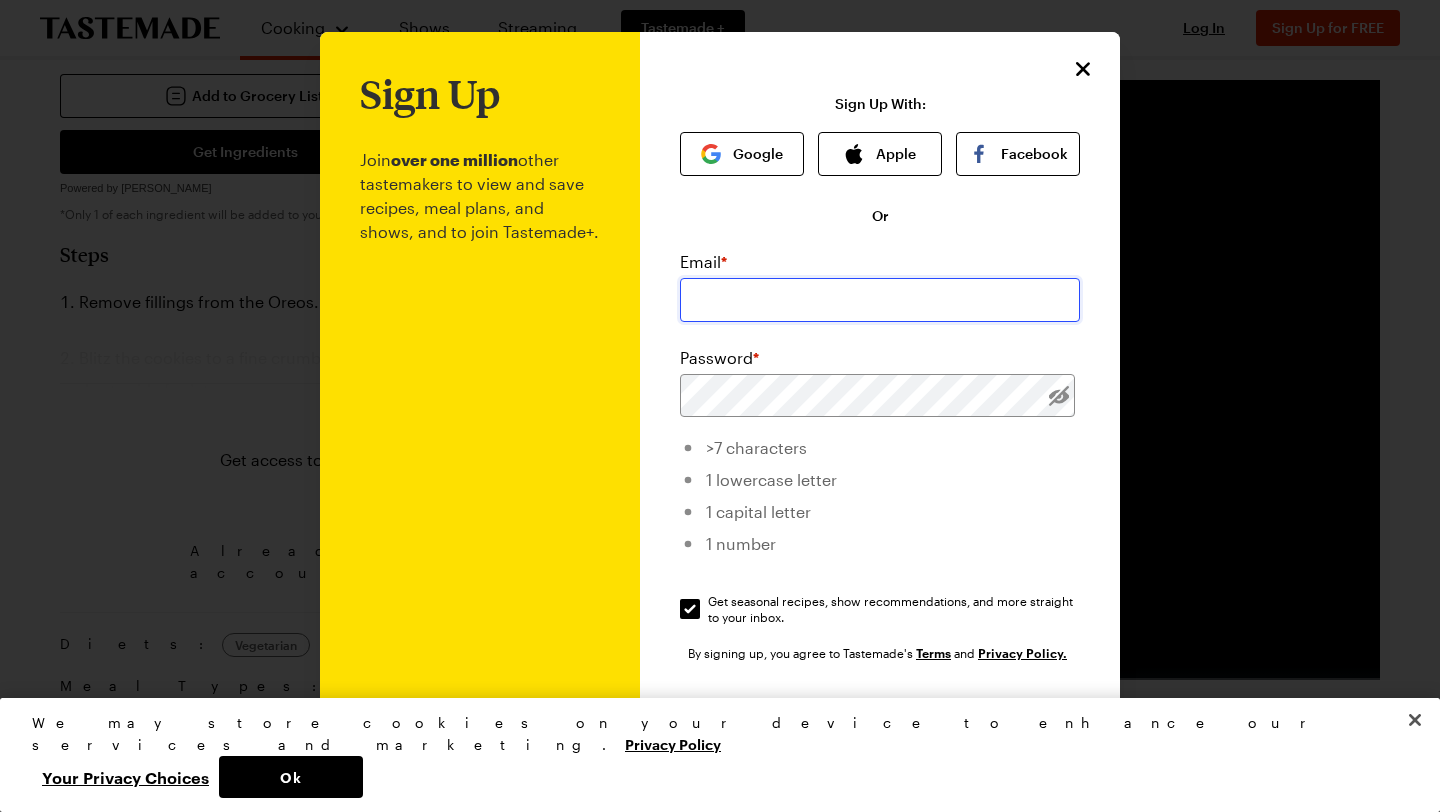 click at bounding box center [880, 300] 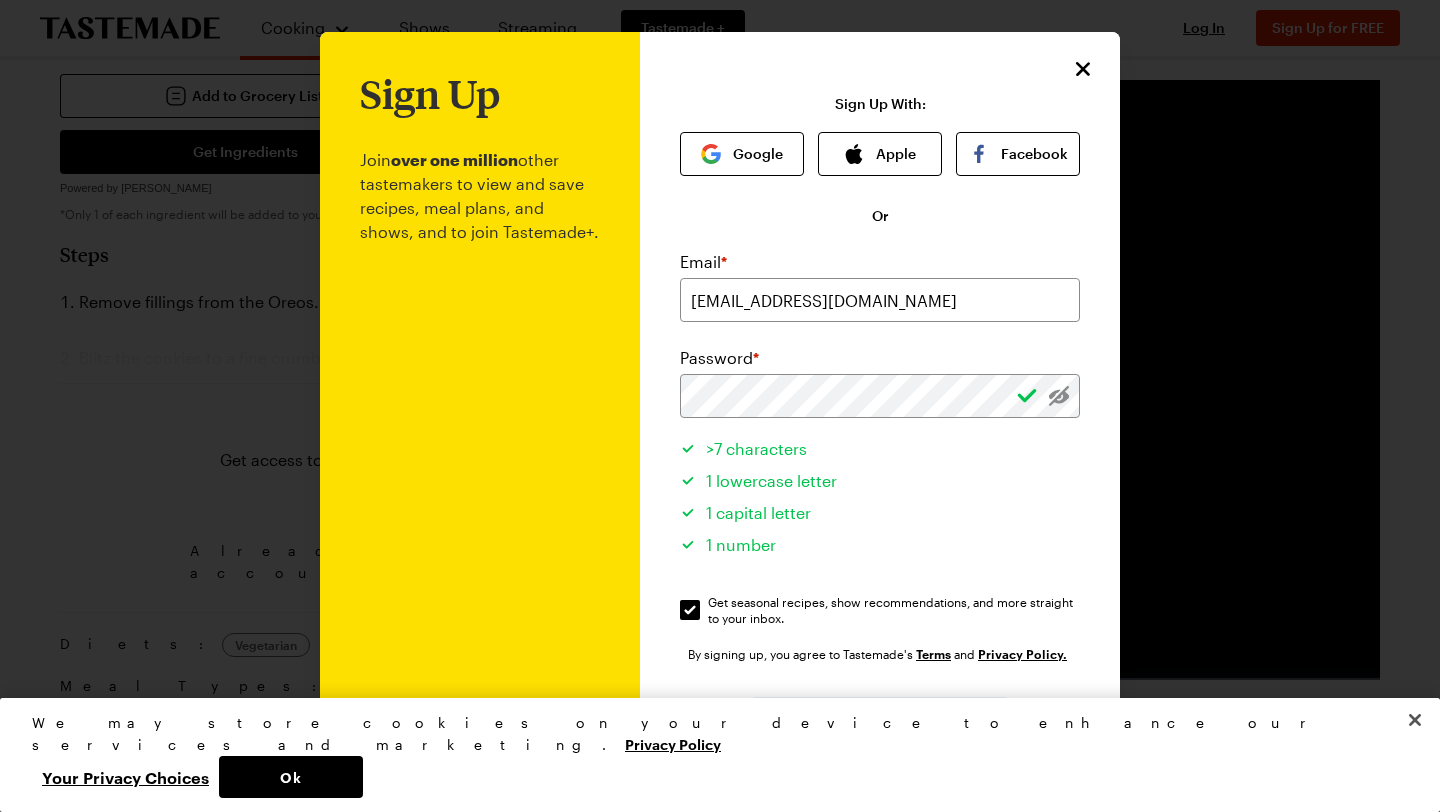 click on "Sign Up" at bounding box center (880, 722) 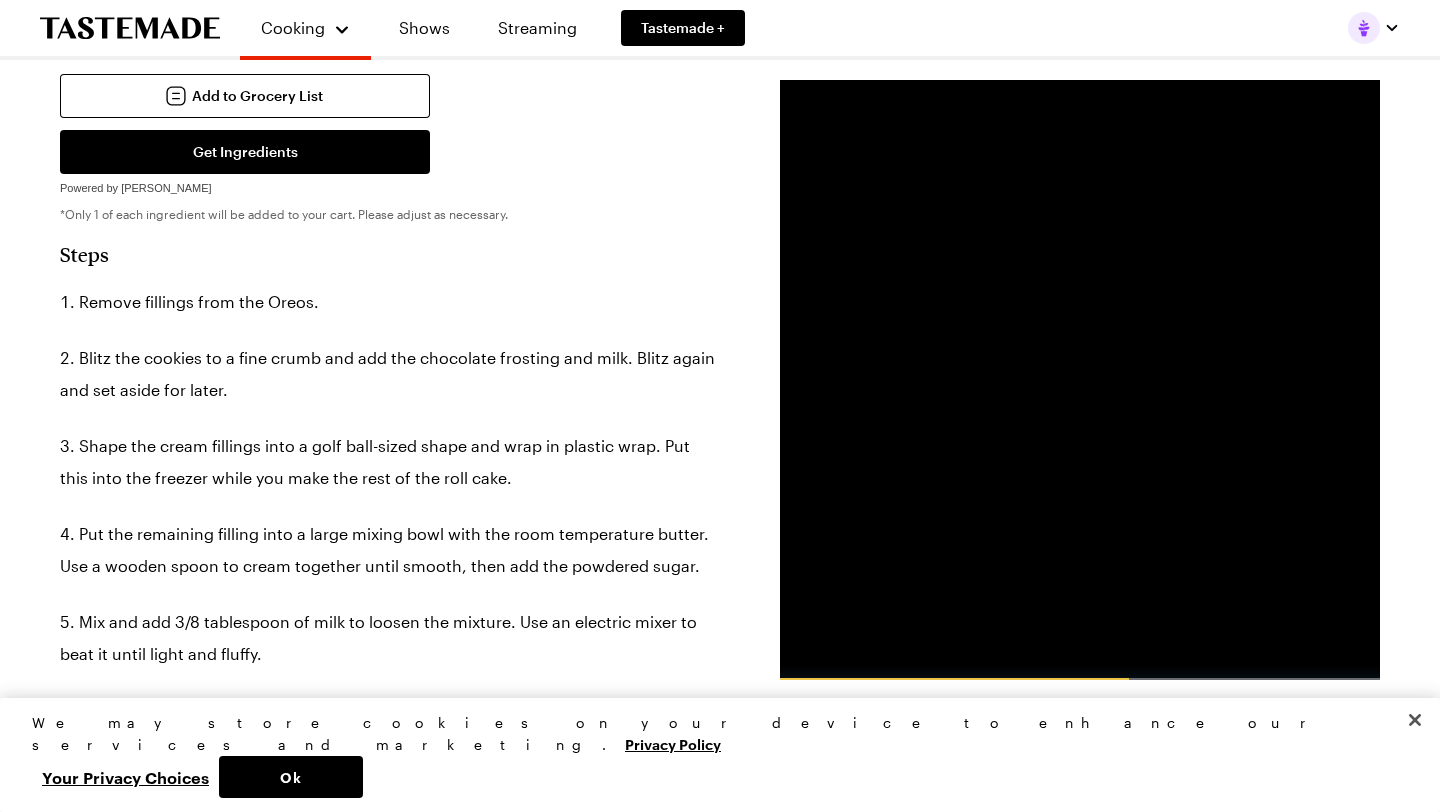 scroll, scrollTop: 0, scrollLeft: 0, axis: both 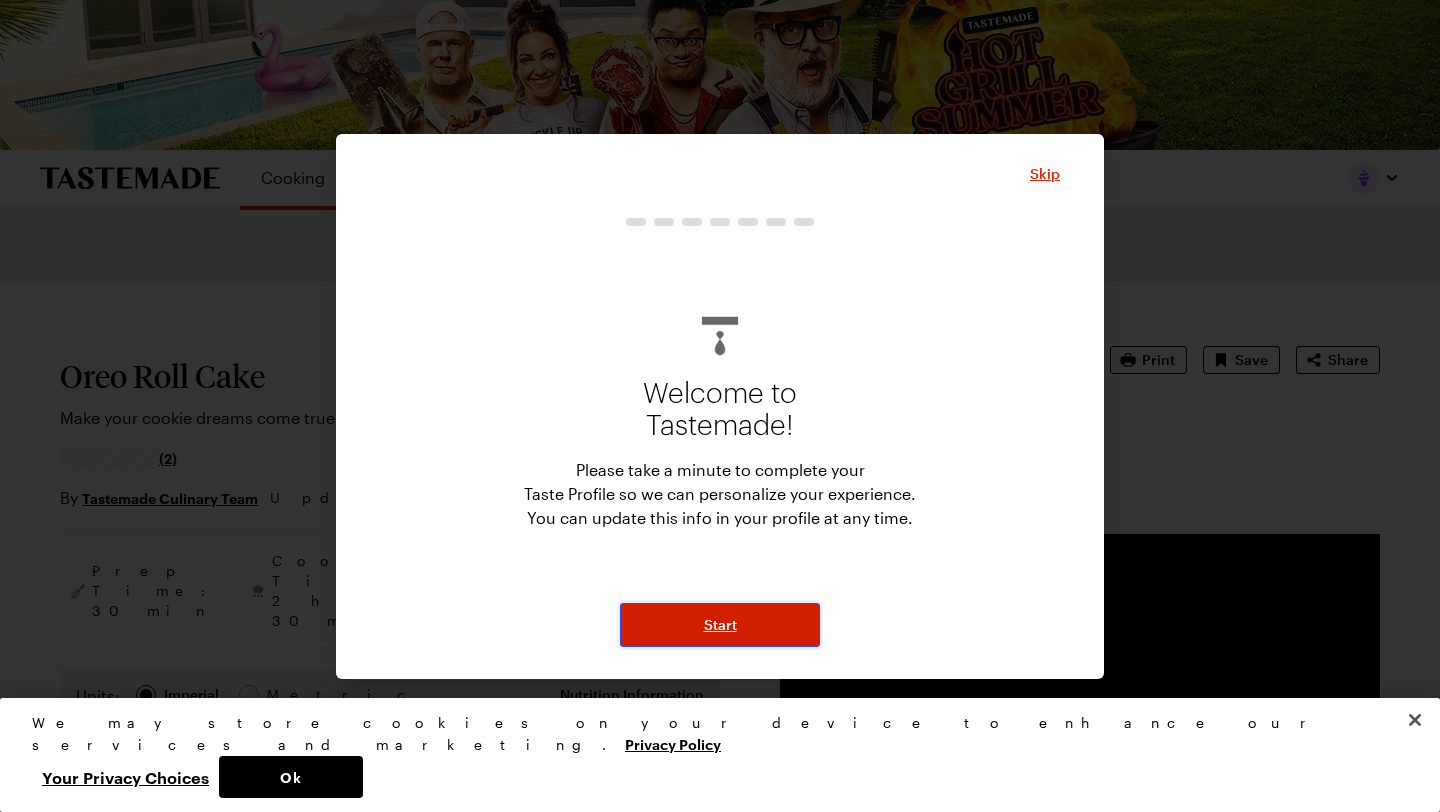 click on "Start" at bounding box center (720, 625) 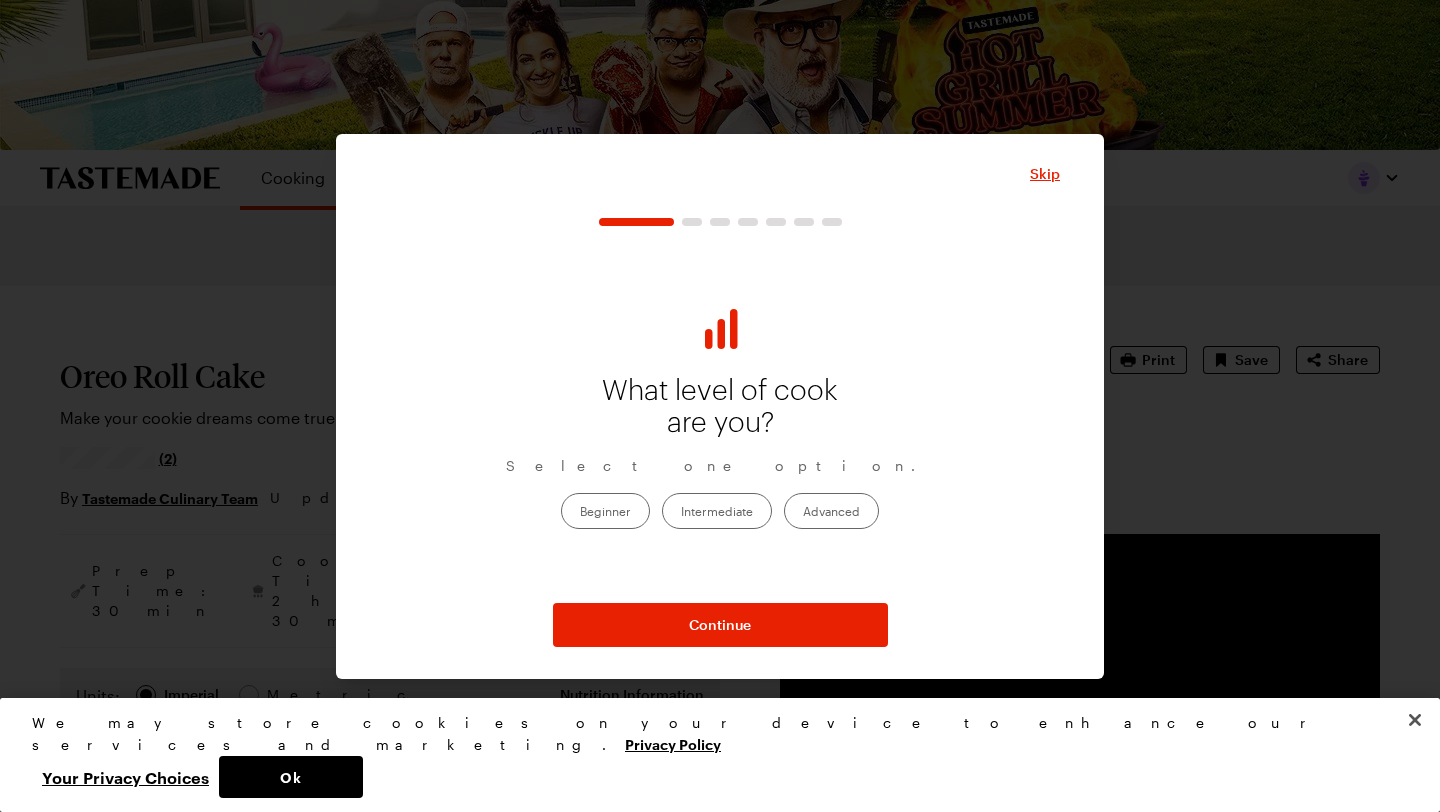 click on "Intermediate" at bounding box center [717, 511] 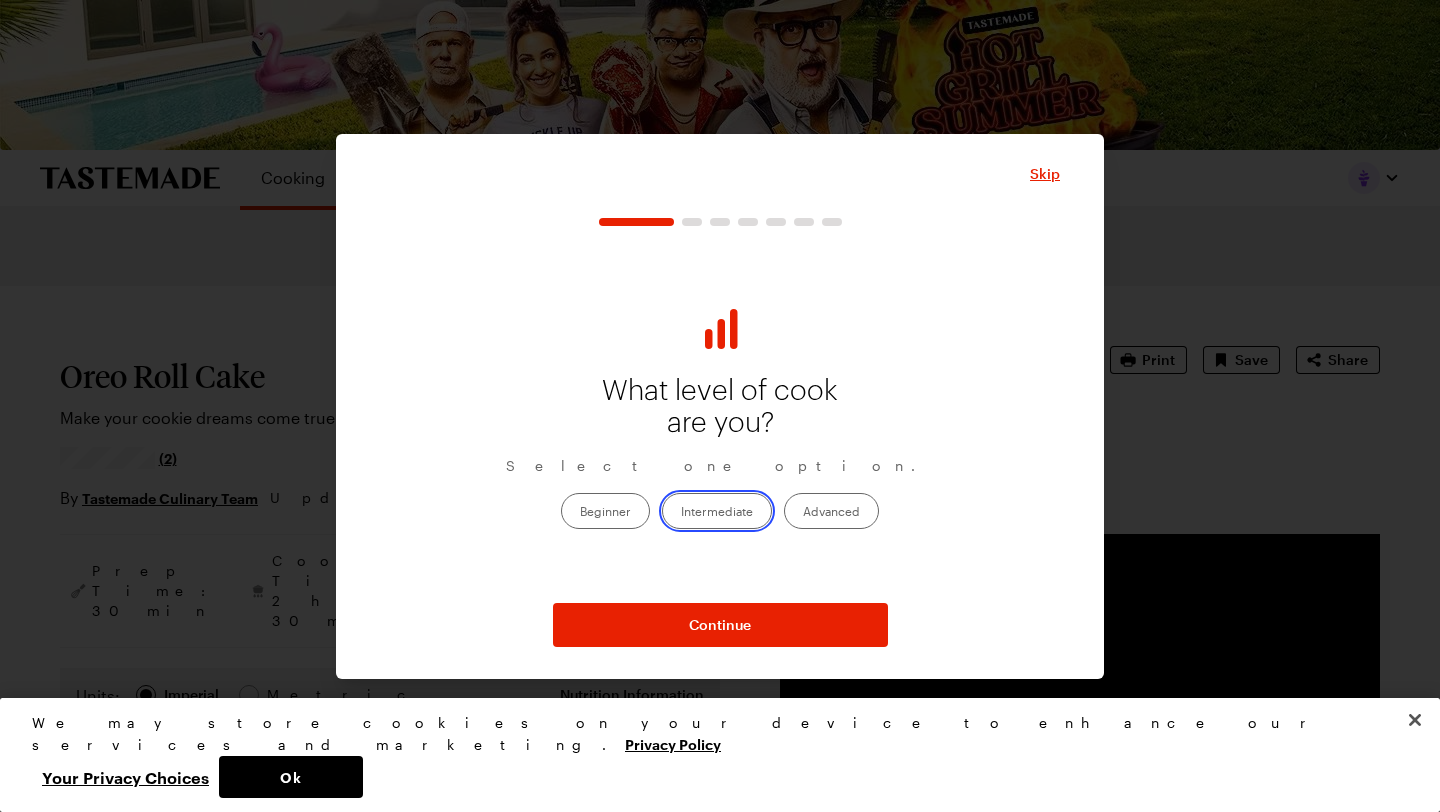 click on "Intermediate" at bounding box center [681, 513] 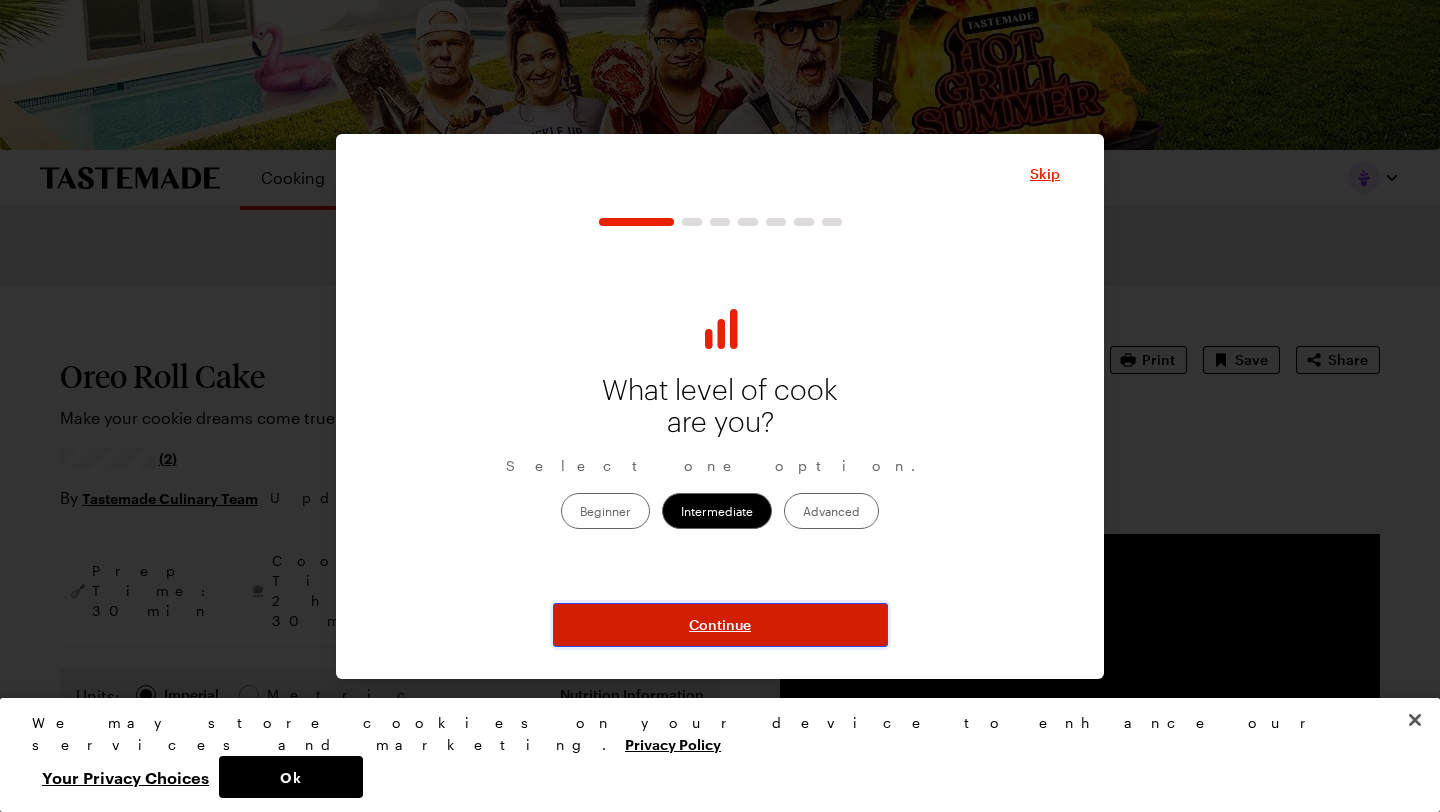 click on "Continue" at bounding box center [720, 625] 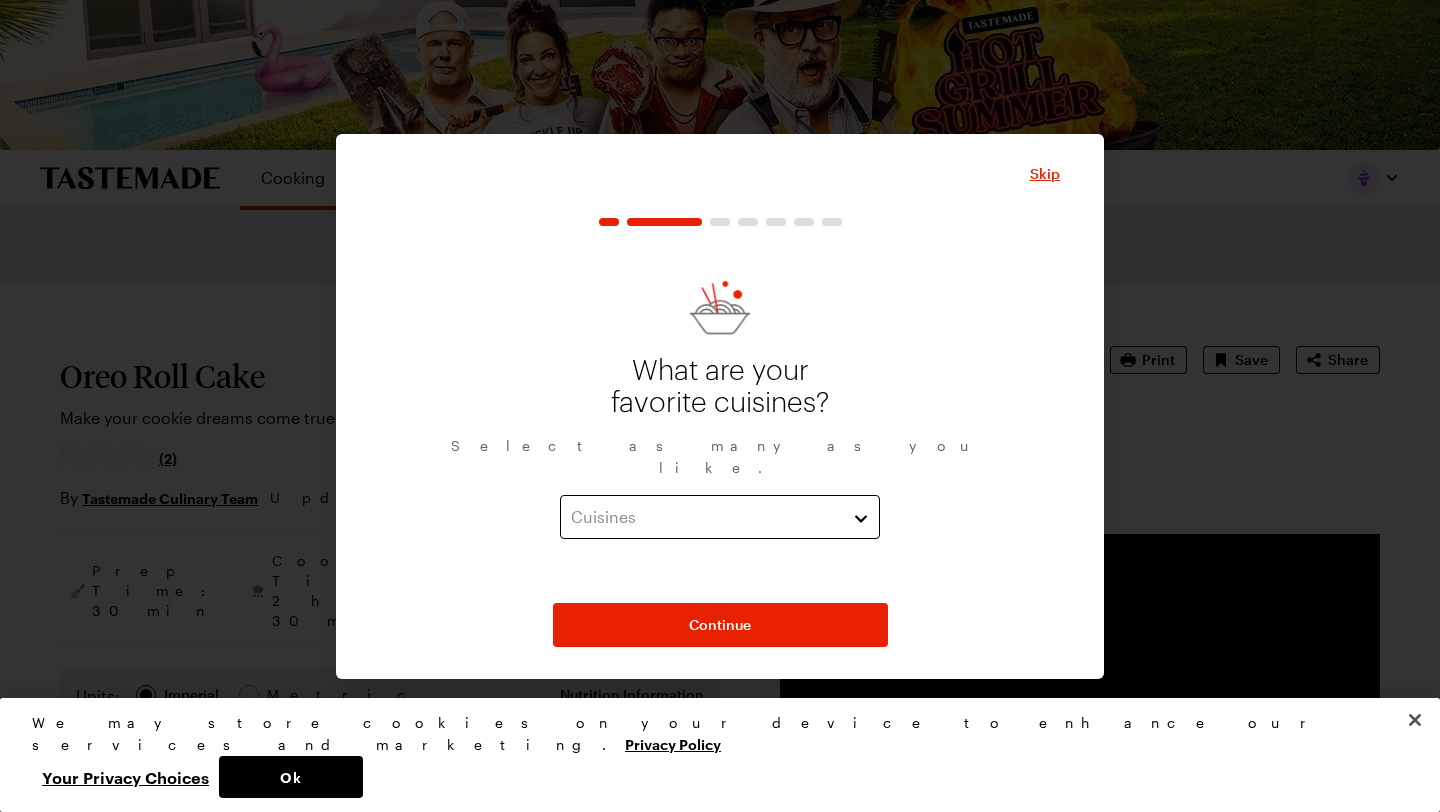 click on "Cuisines" at bounding box center (705, 517) 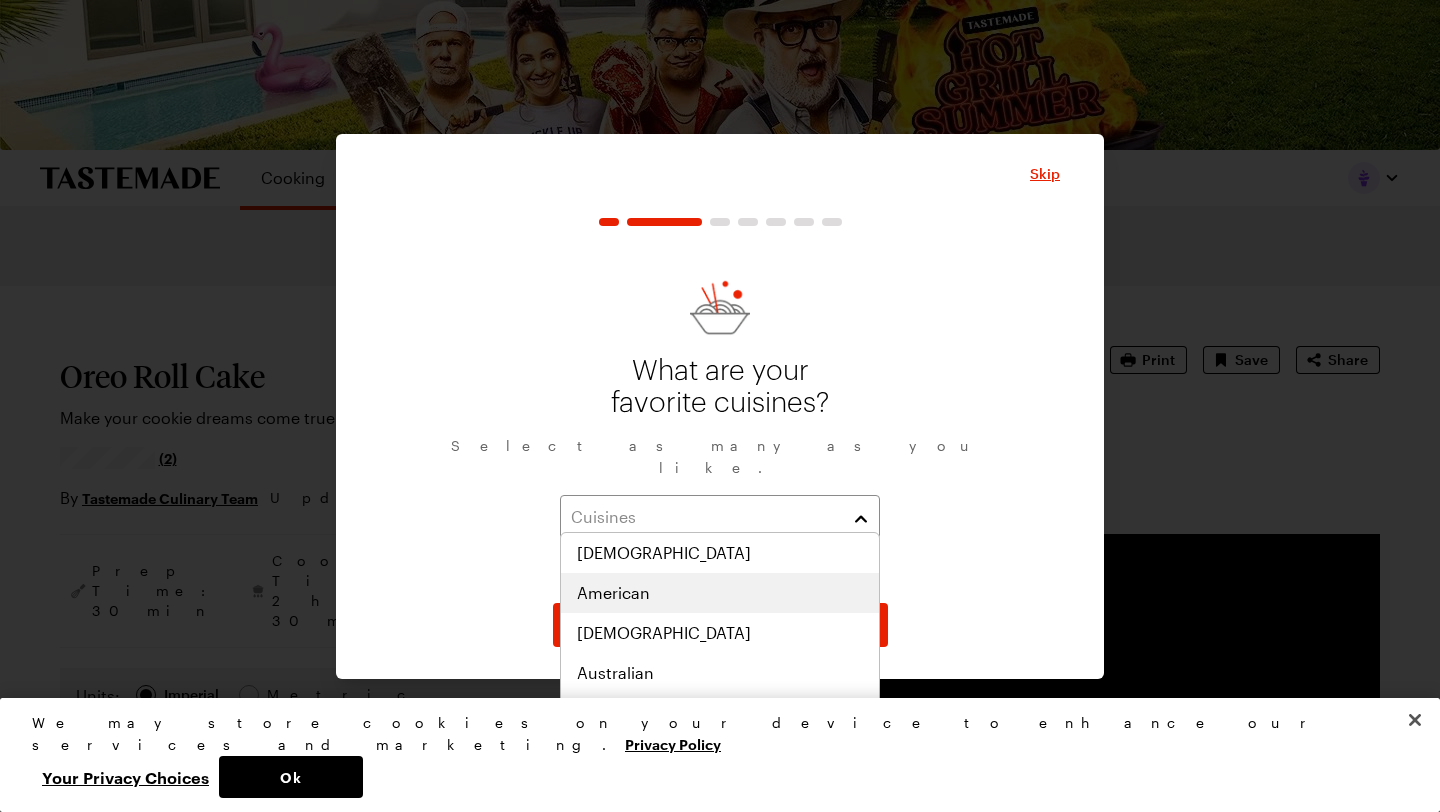 click on "American" at bounding box center [720, 593] 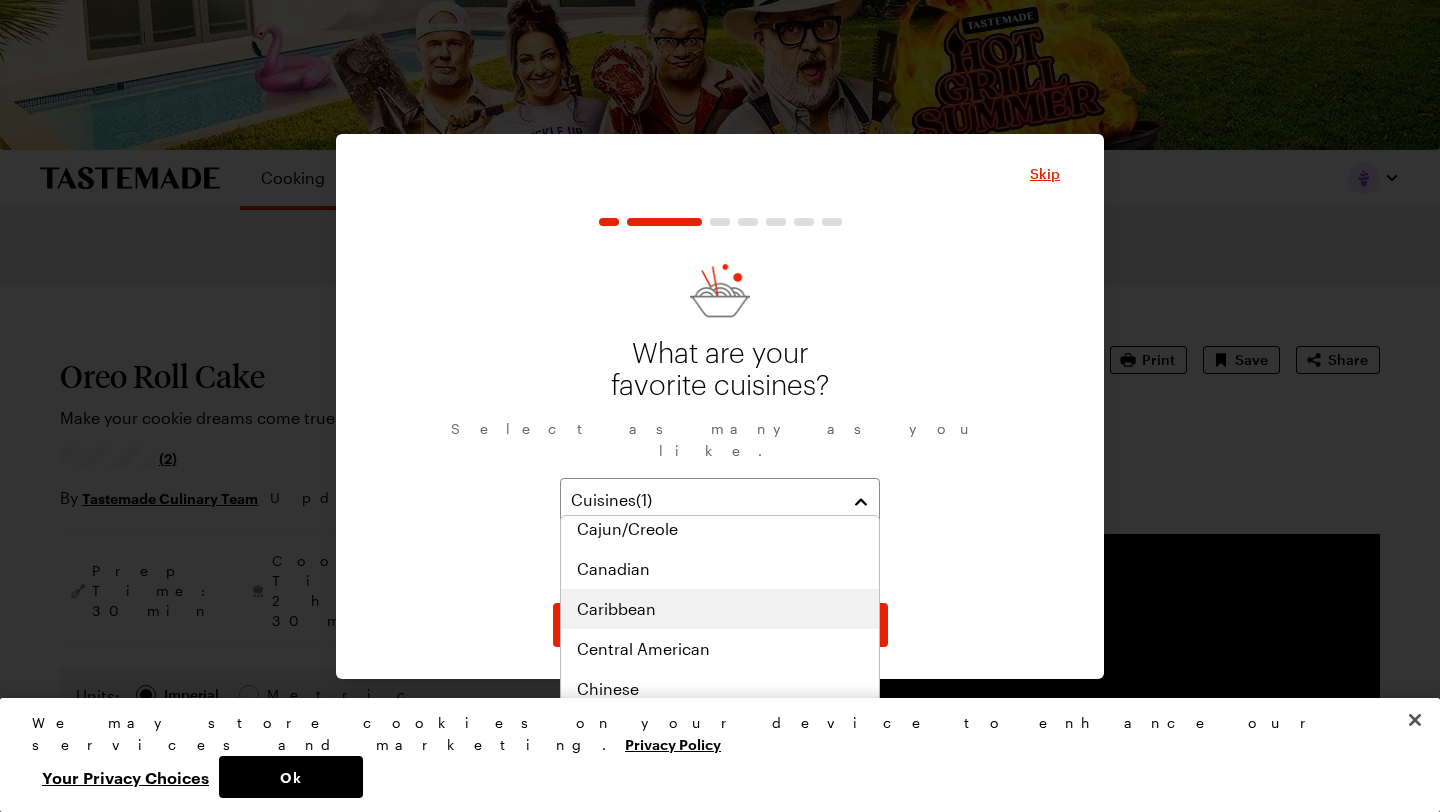 scroll, scrollTop: 214, scrollLeft: 0, axis: vertical 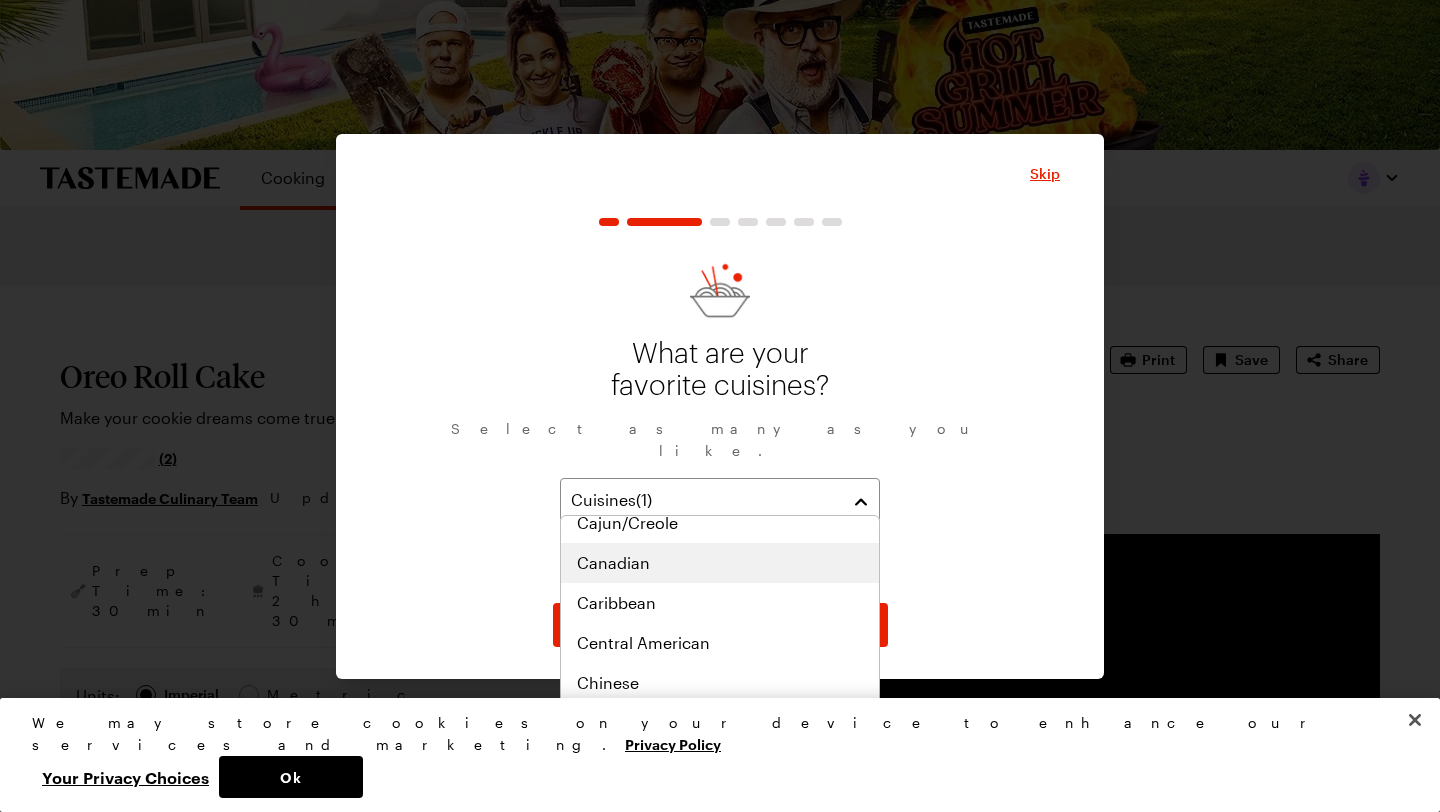 click on "Canadian" at bounding box center (720, 563) 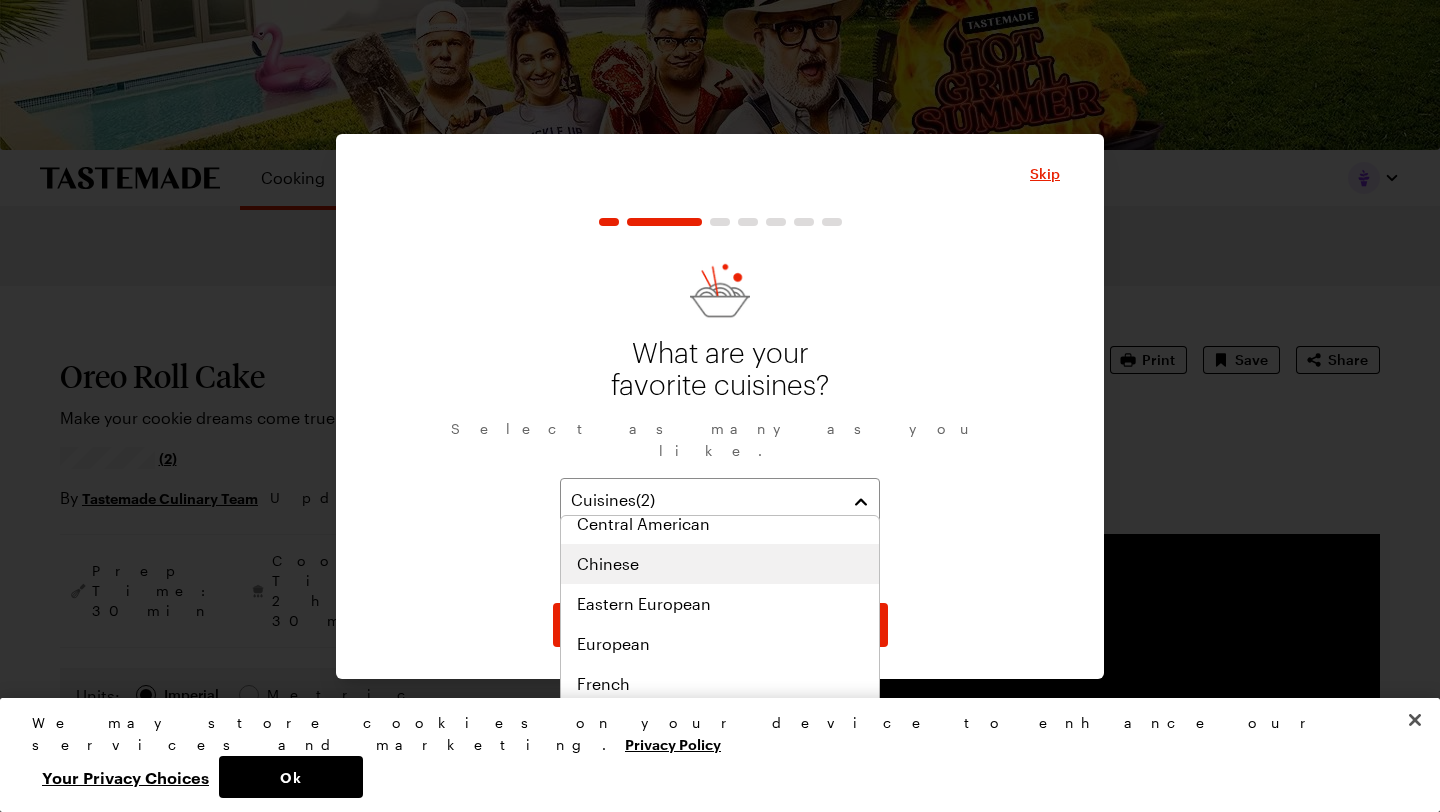 click on "Chinese" at bounding box center (720, 564) 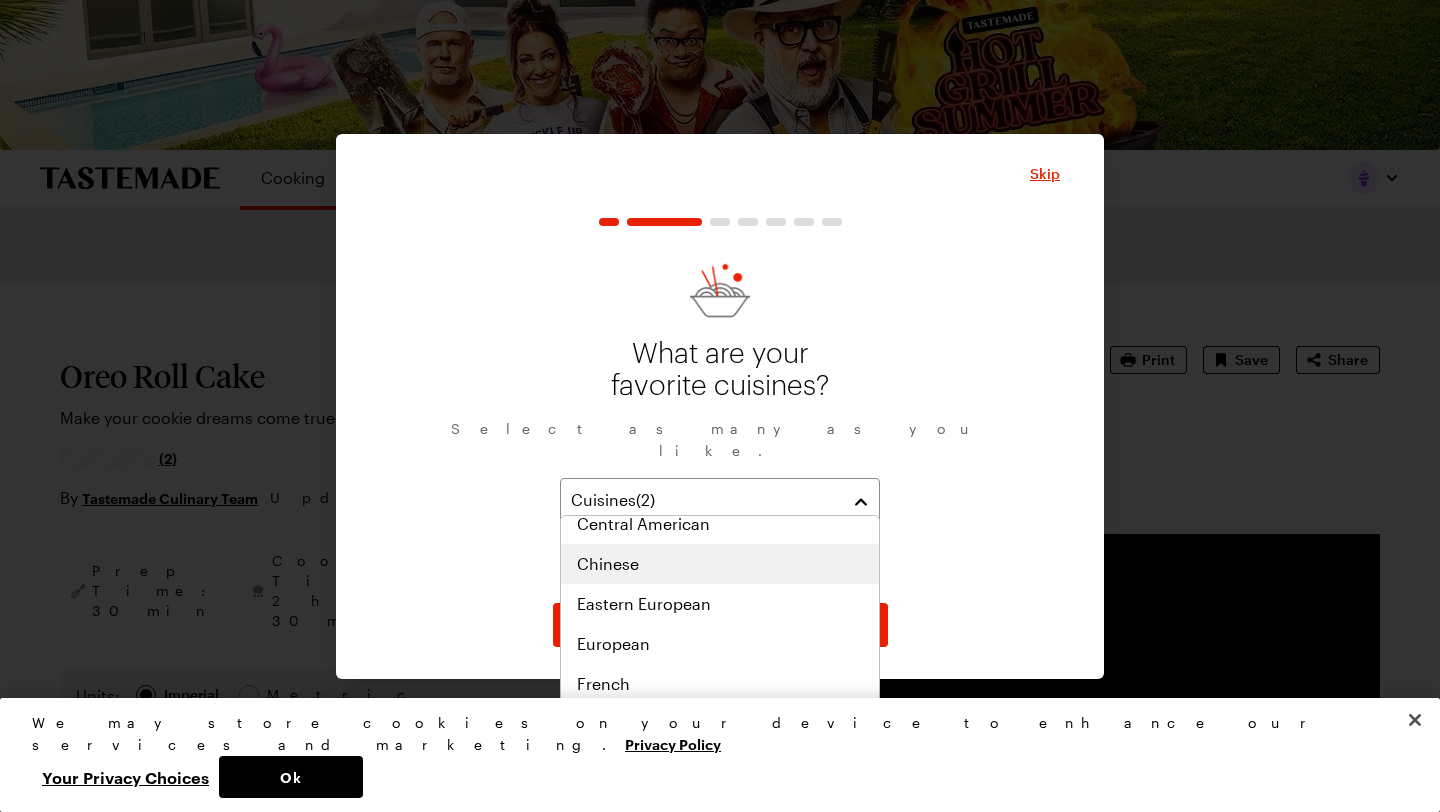 scroll, scrollTop: 373, scrollLeft: 0, axis: vertical 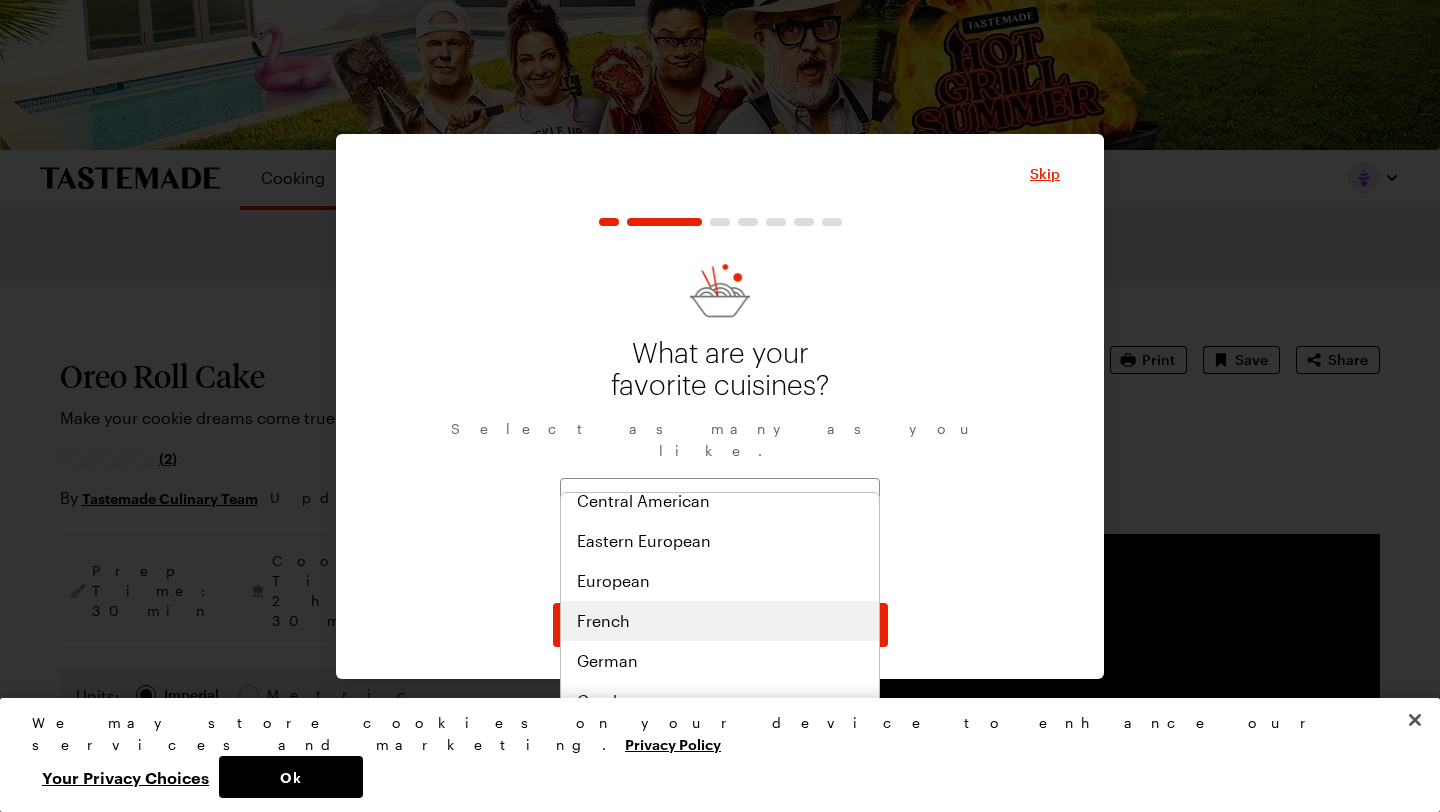click on "French" at bounding box center [720, 621] 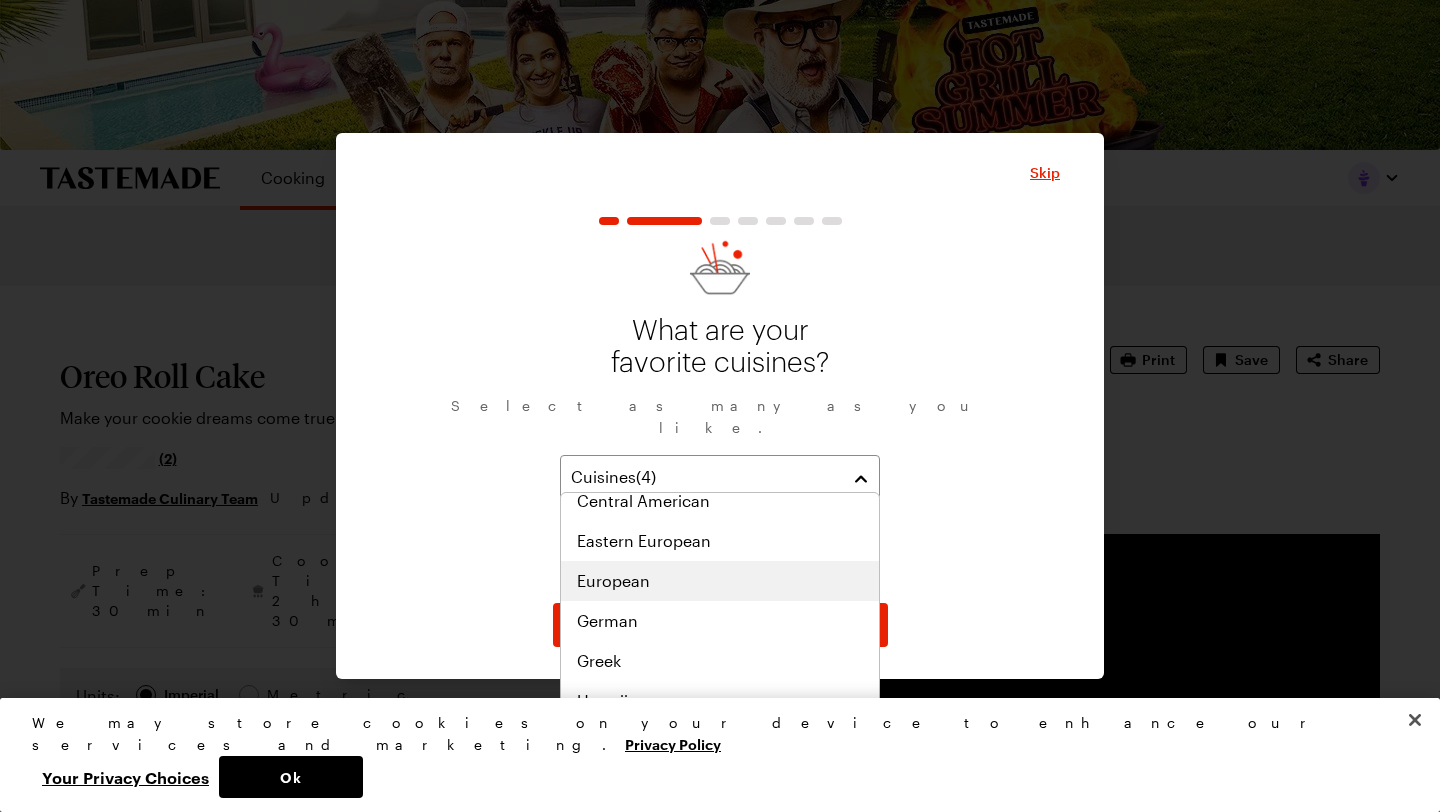 click on "European" at bounding box center [720, 581] 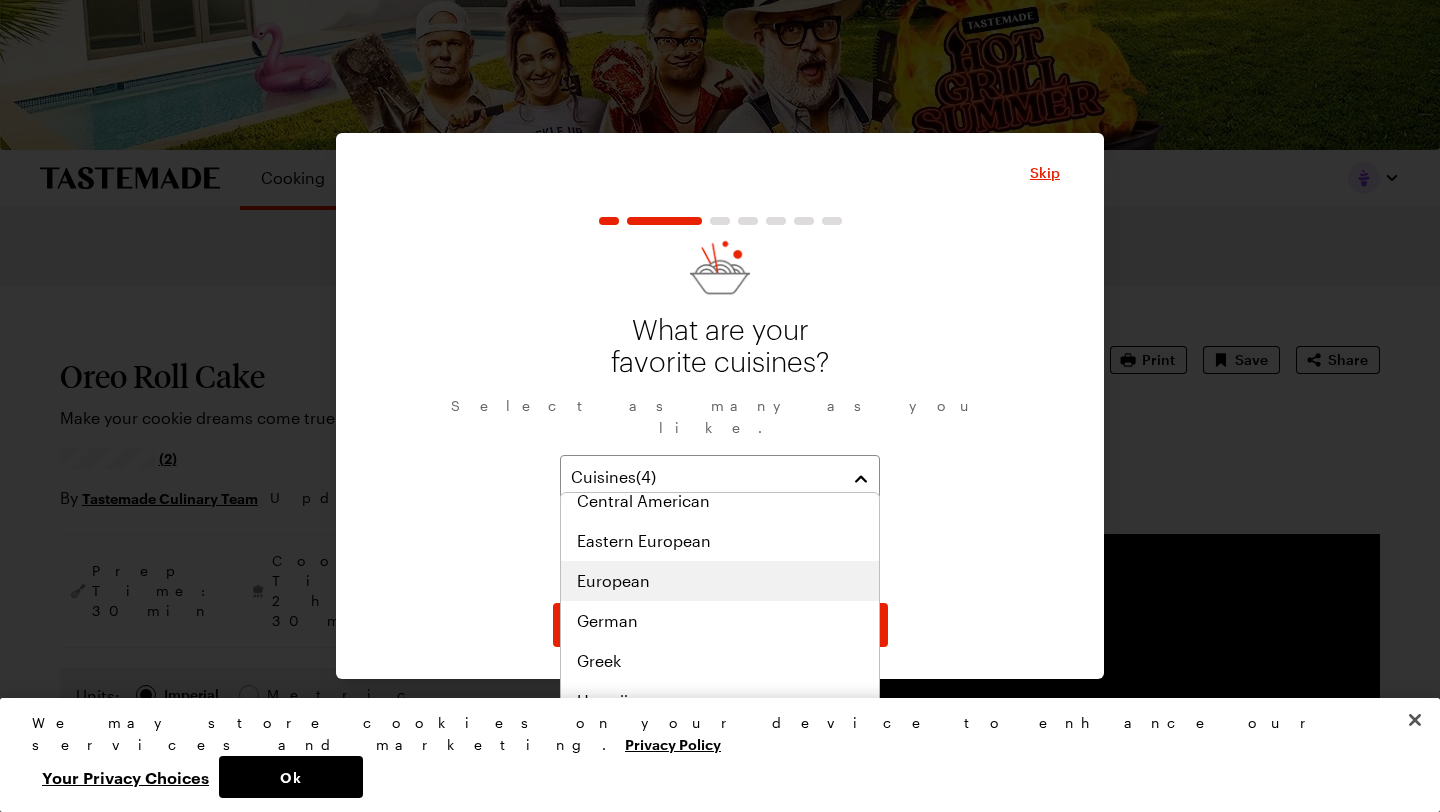 scroll, scrollTop: 453, scrollLeft: 0, axis: vertical 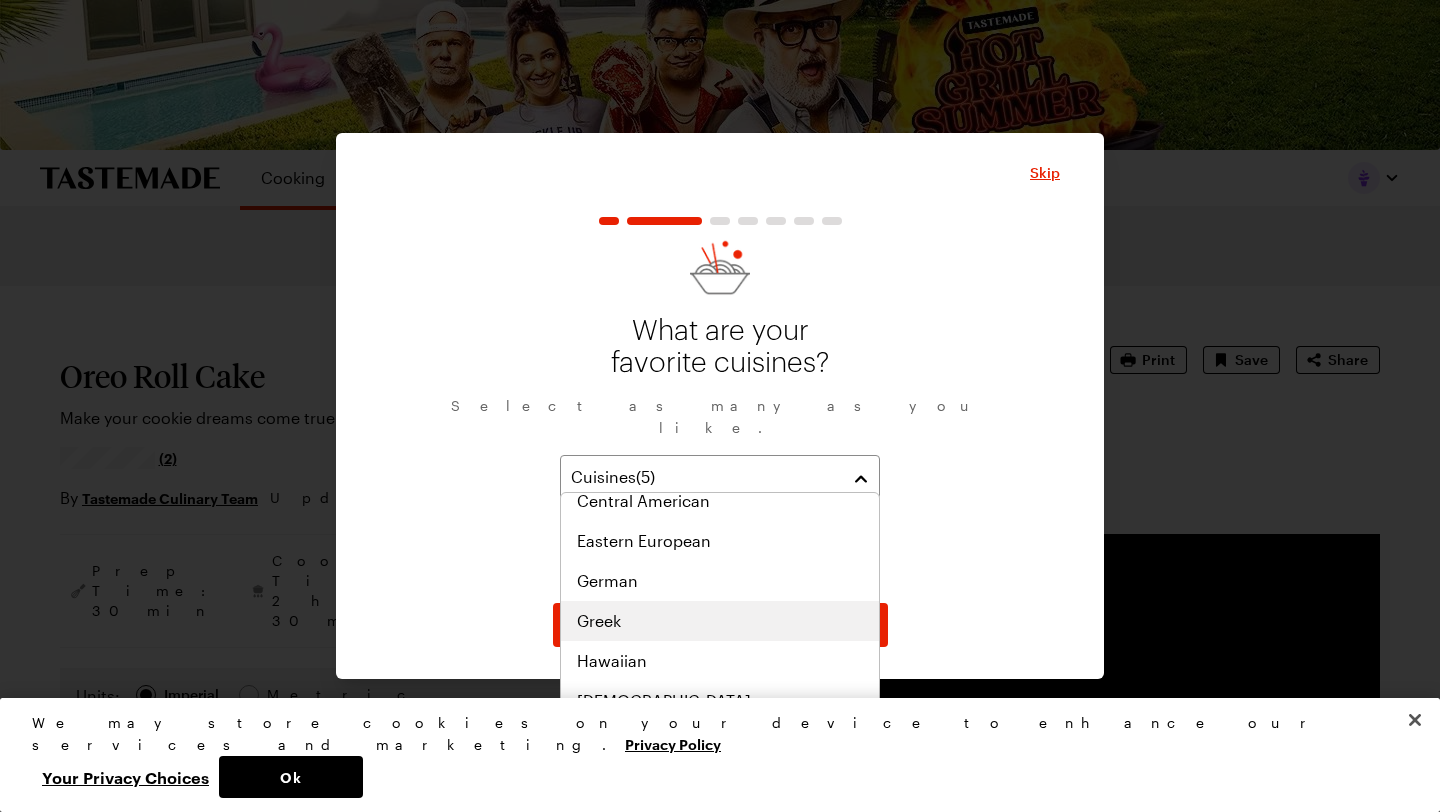 click on "Greek" at bounding box center [720, 621] 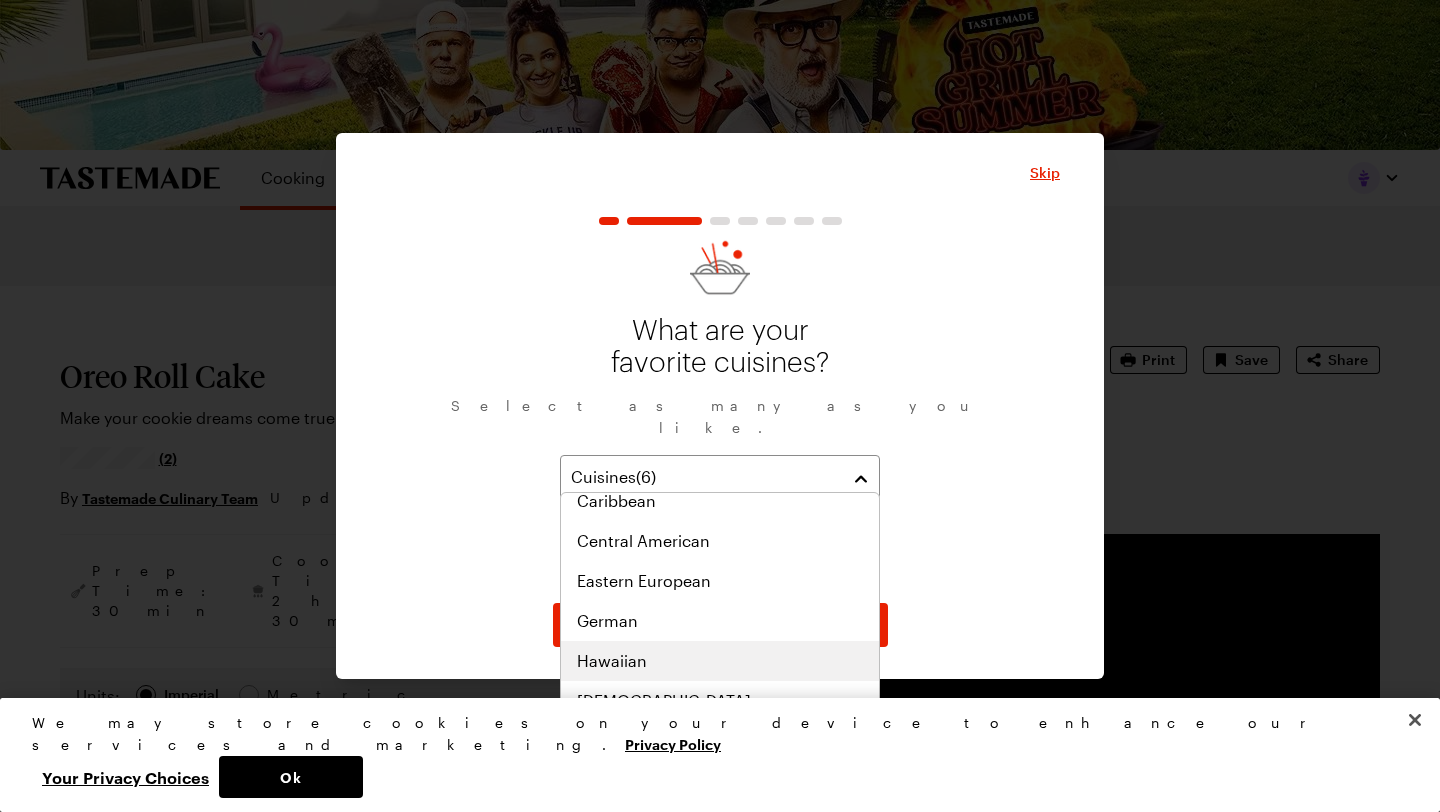 scroll, scrollTop: 493, scrollLeft: 0, axis: vertical 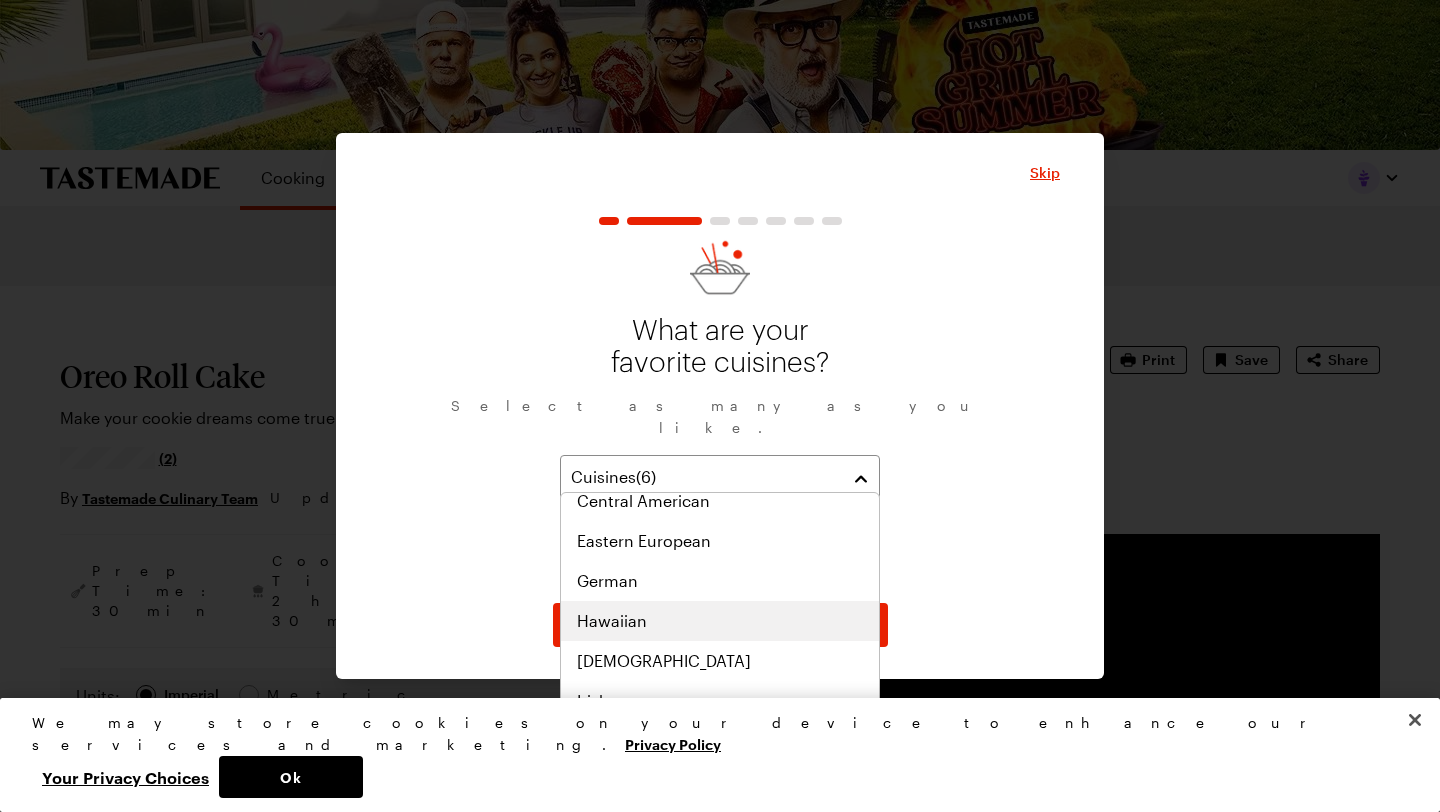 click on "Hawaiian" at bounding box center (612, 621) 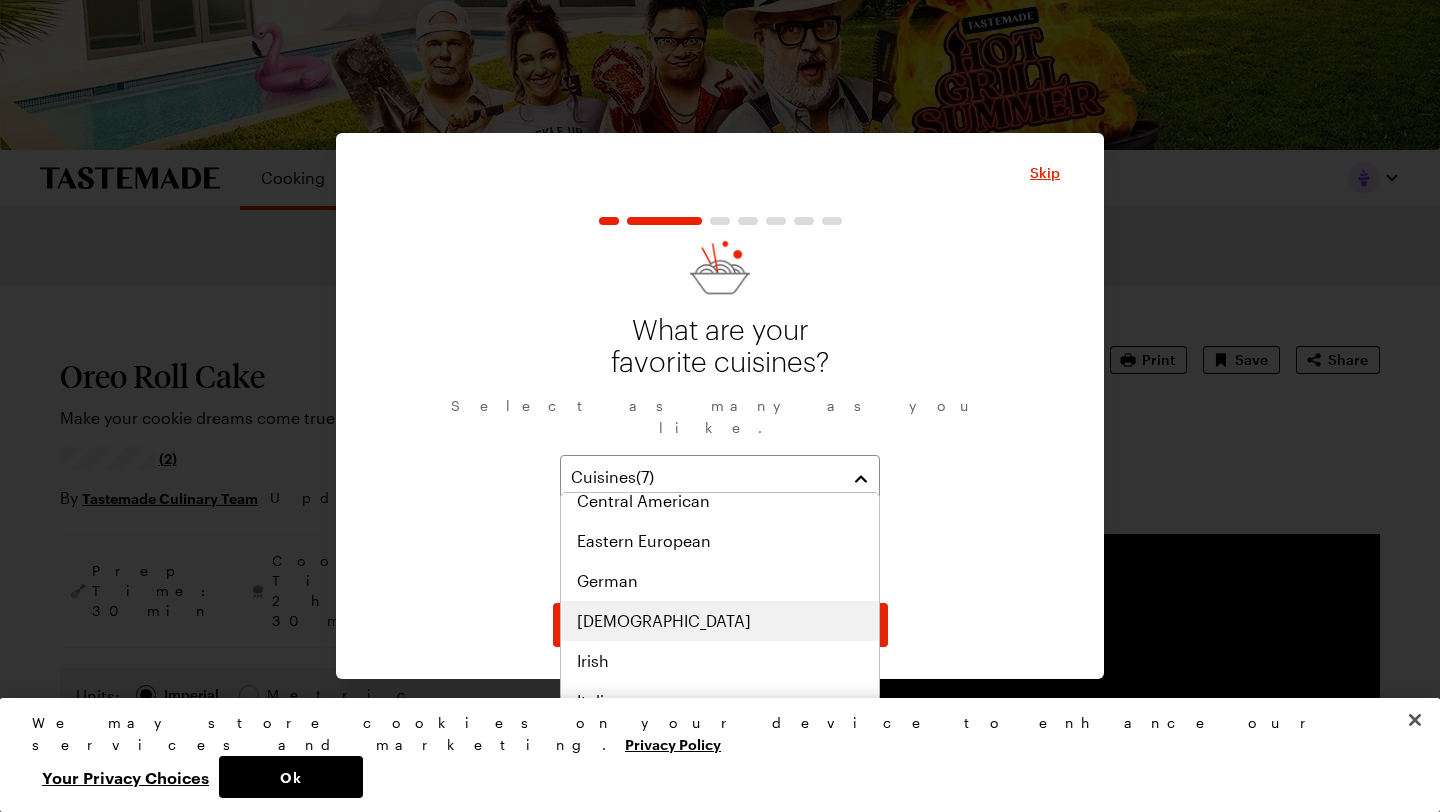 click on "[DEMOGRAPHIC_DATA]" at bounding box center [664, 621] 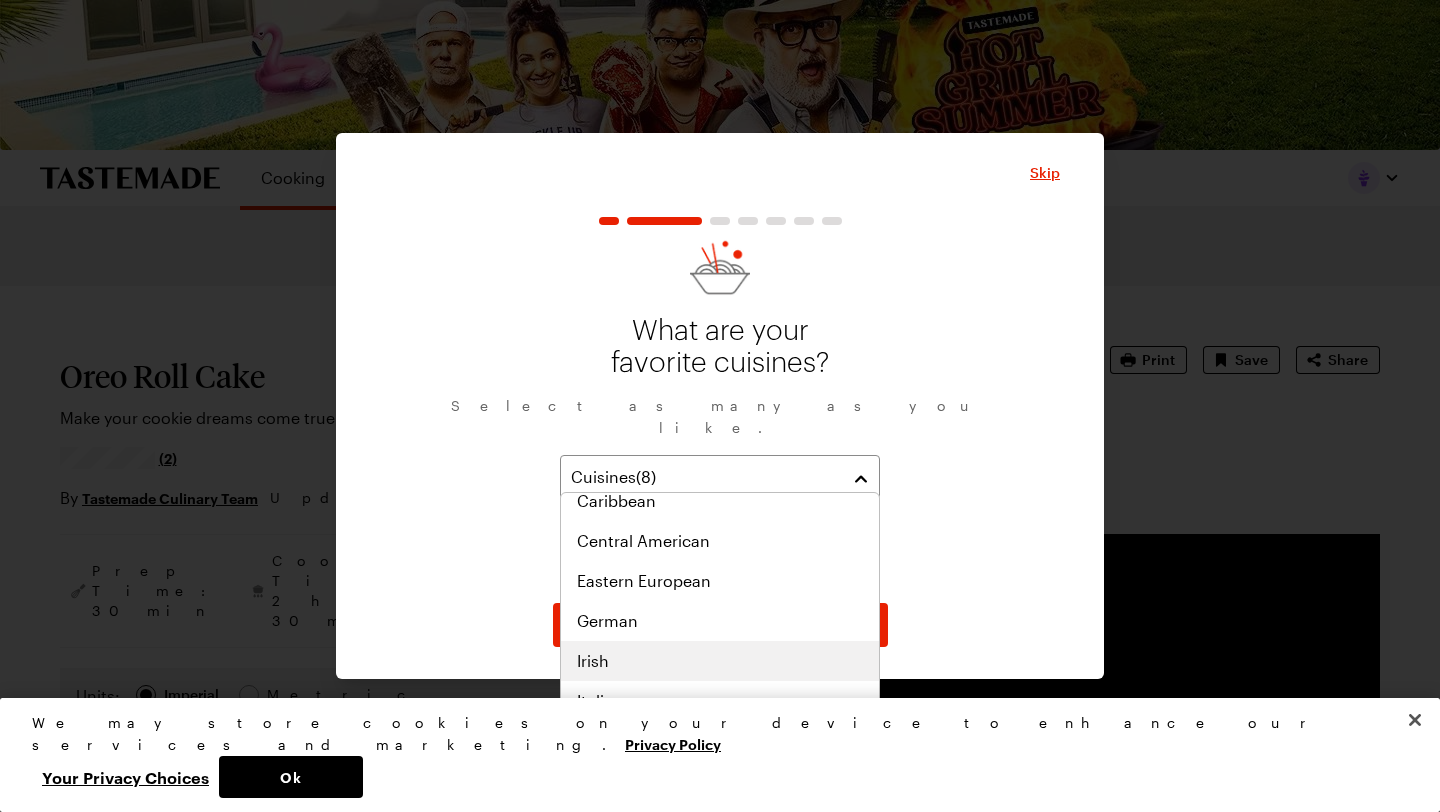 scroll, scrollTop: 573, scrollLeft: 0, axis: vertical 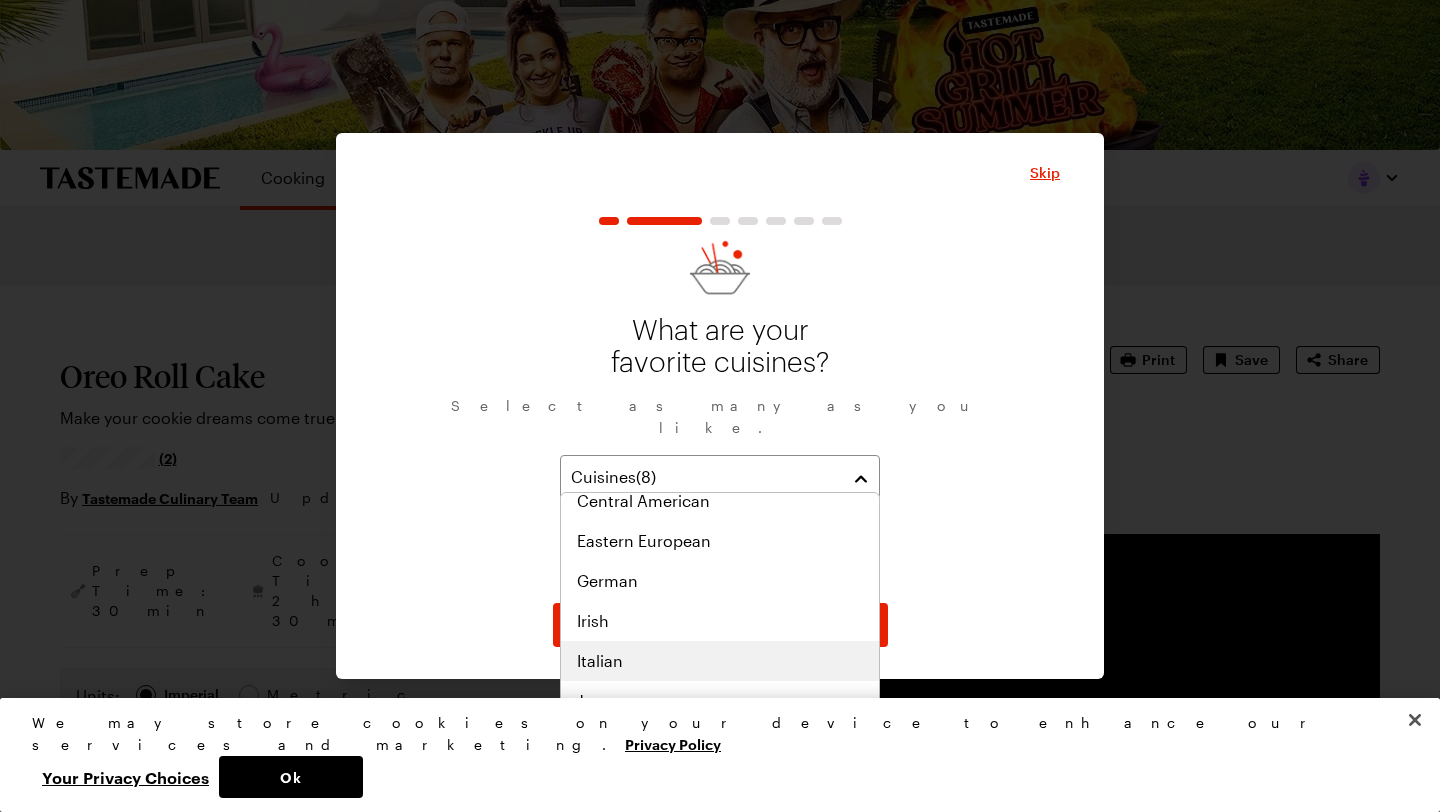 click on "Italian" at bounding box center (720, 661) 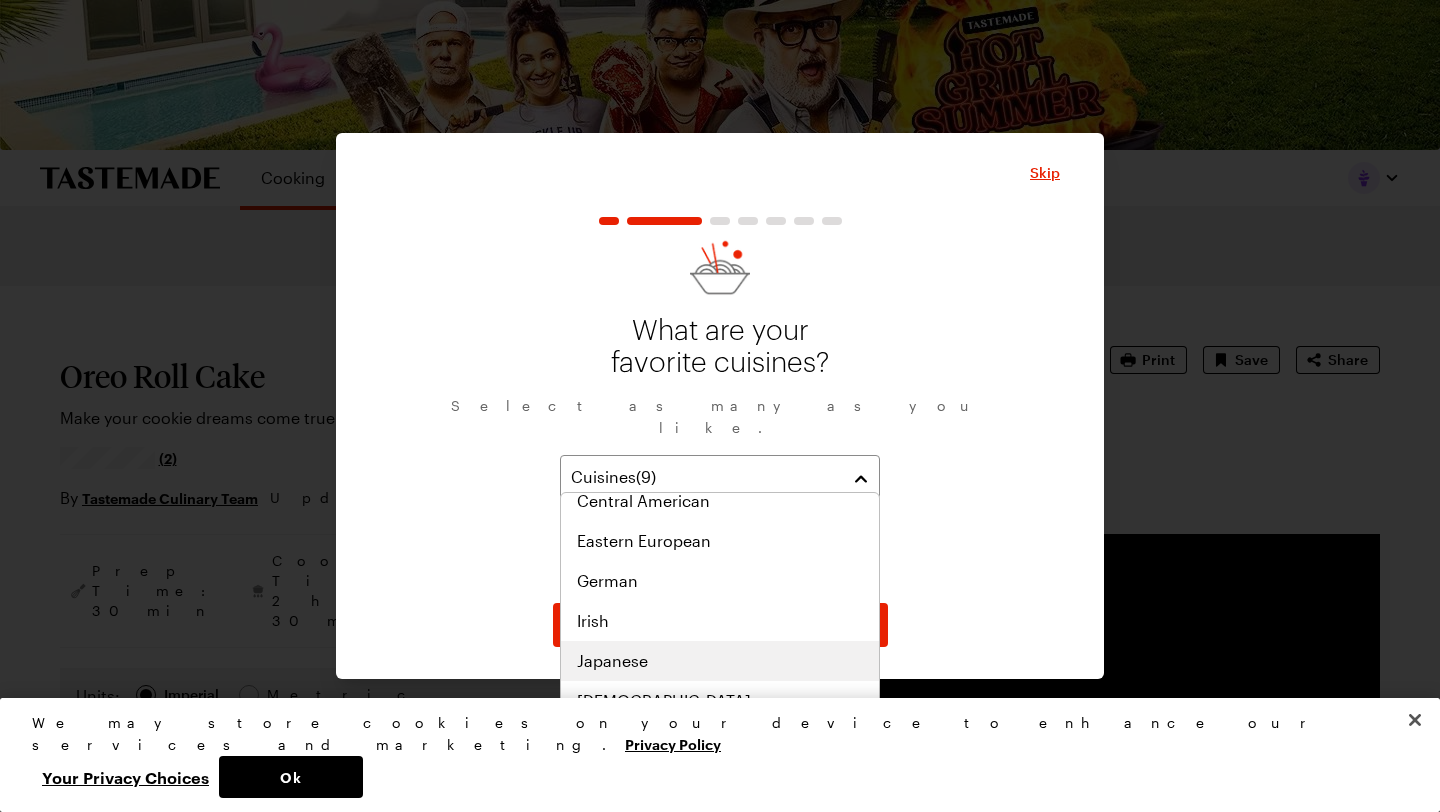 click on "Japanese" at bounding box center [612, 661] 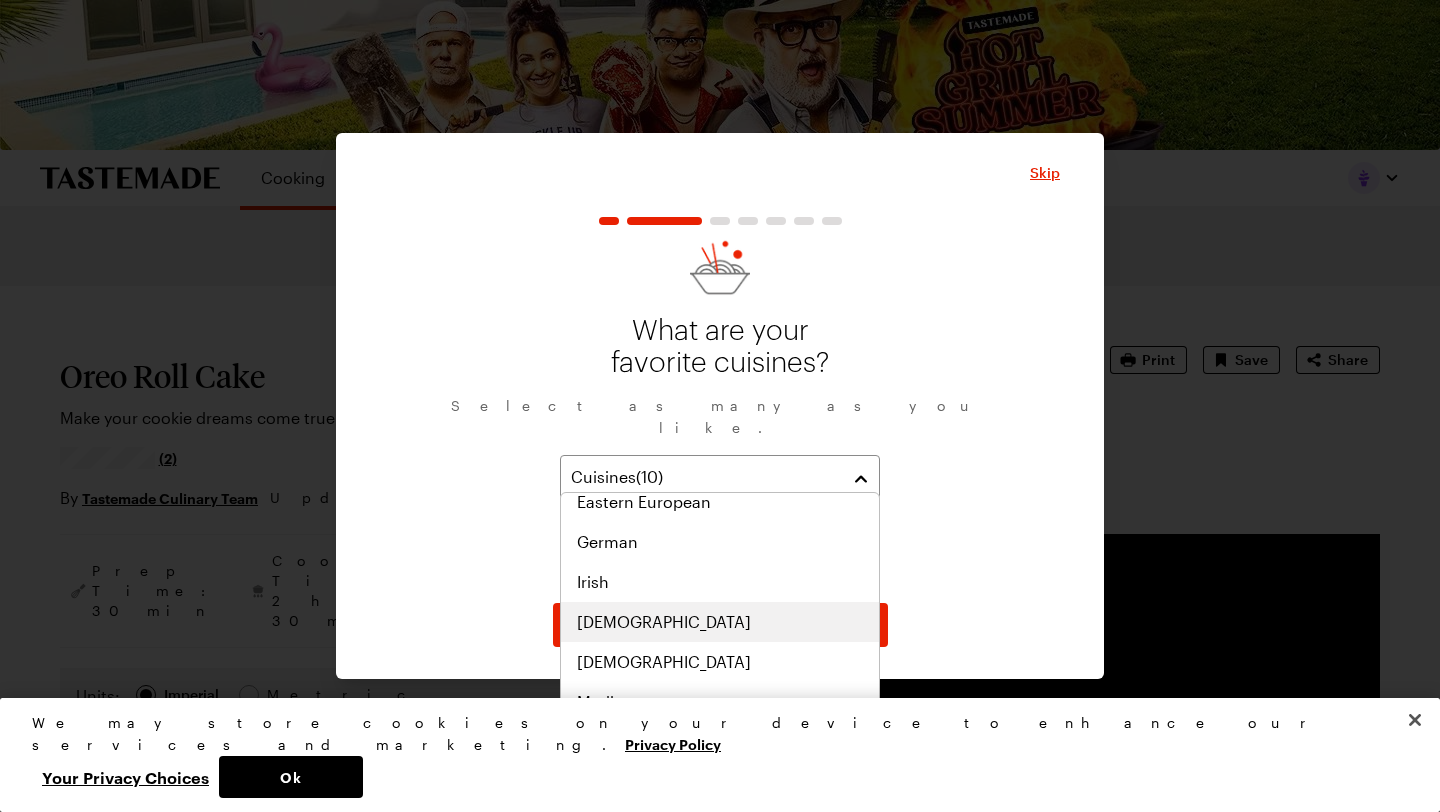 scroll, scrollTop: 705, scrollLeft: 0, axis: vertical 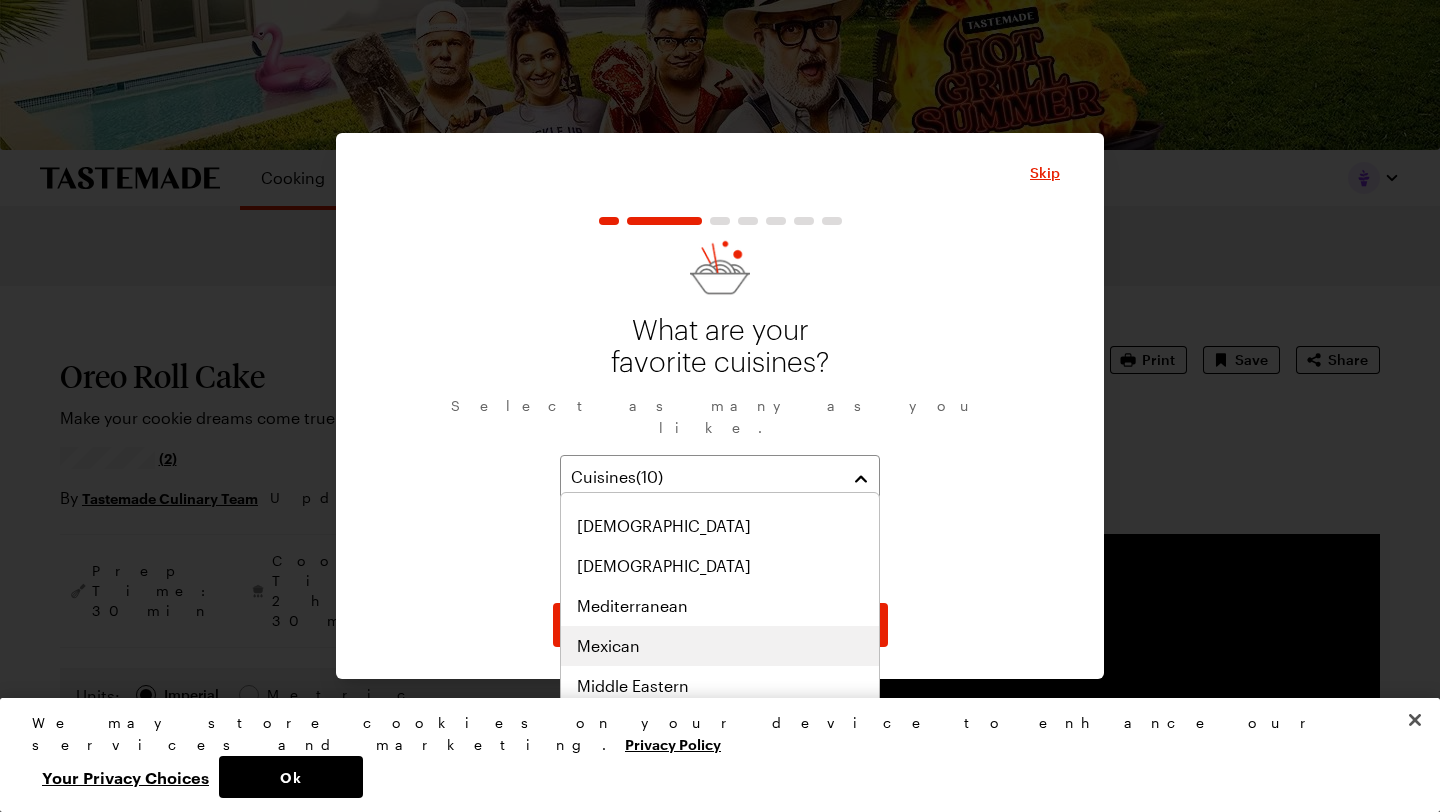 click on "Mexican" at bounding box center [720, 646] 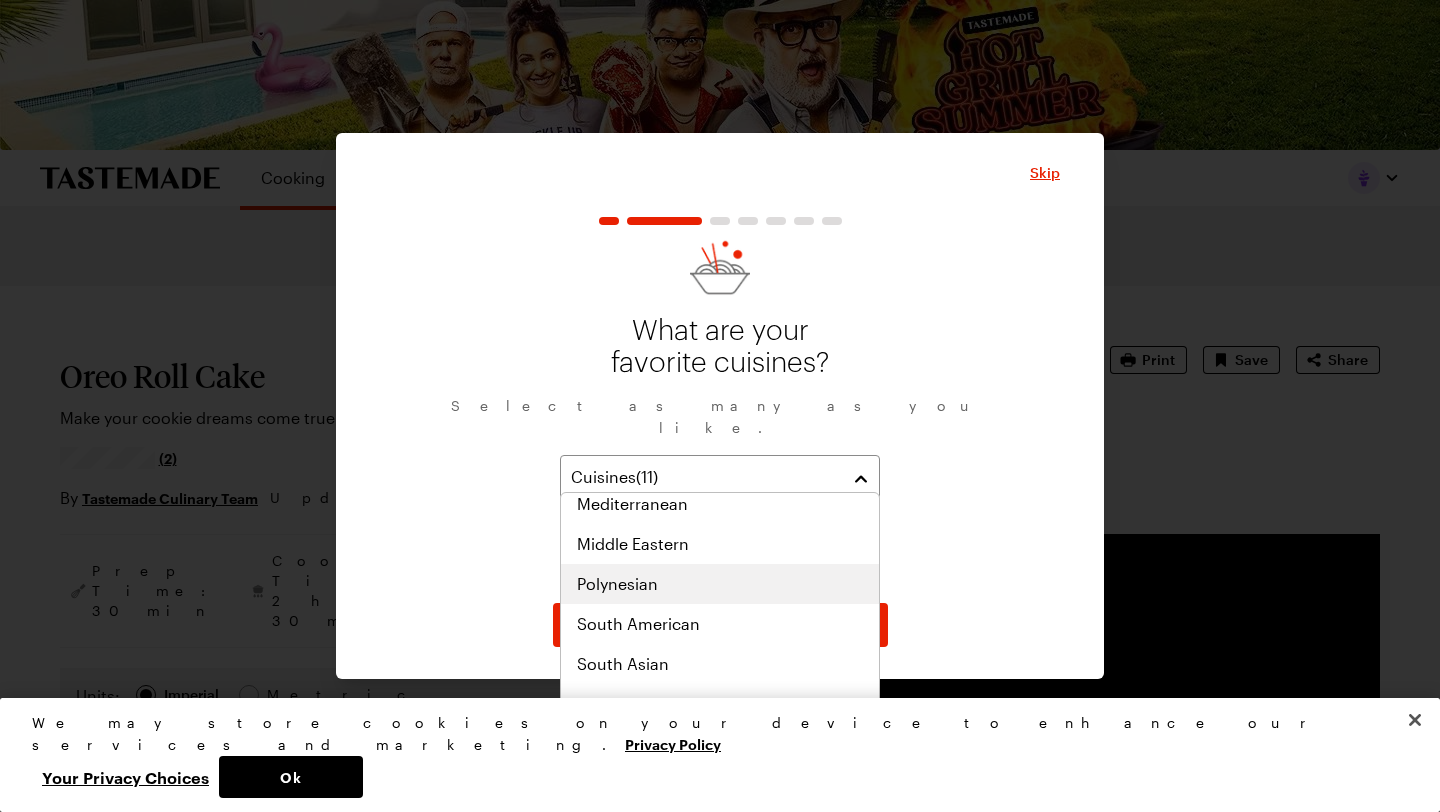 scroll, scrollTop: 953, scrollLeft: 0, axis: vertical 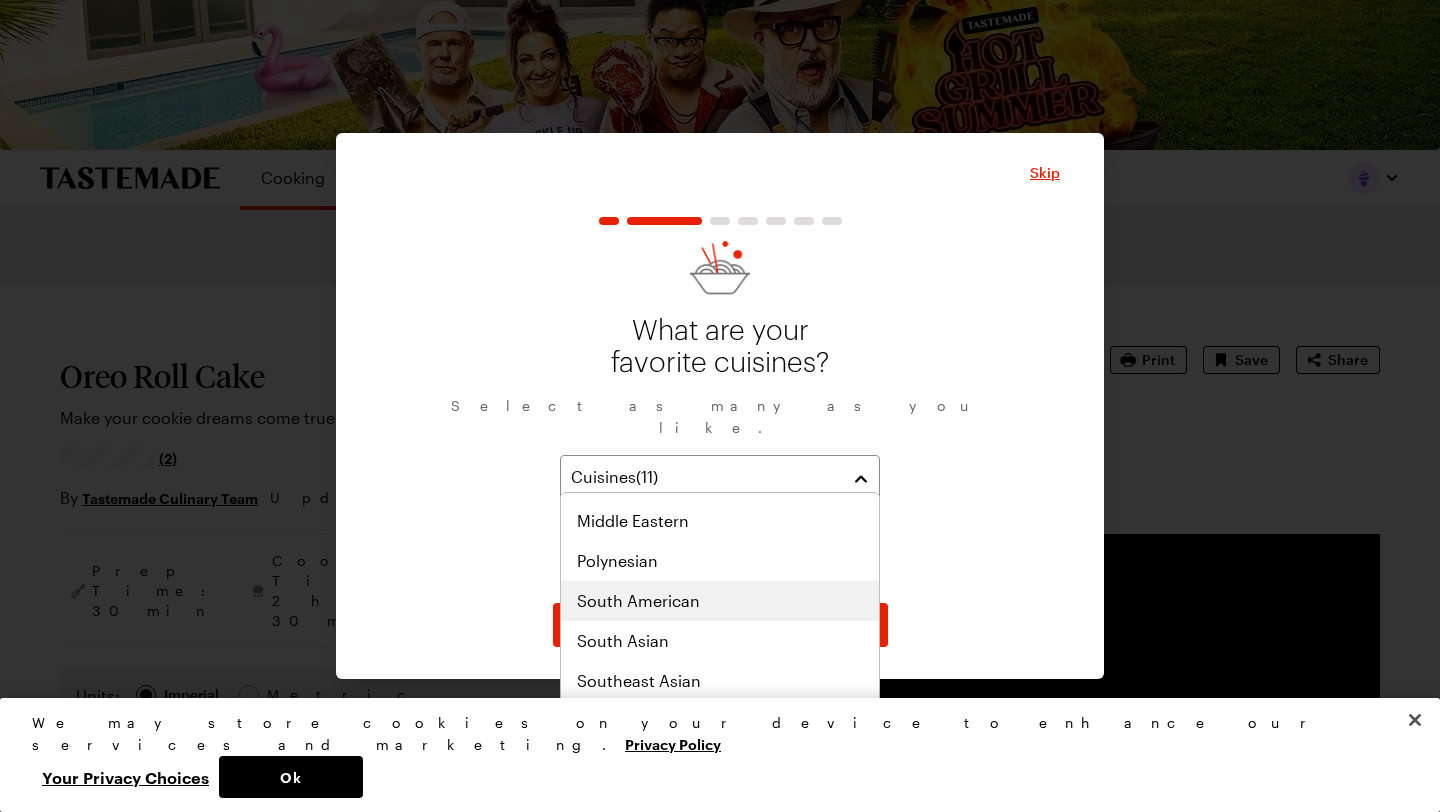 click on "South American" at bounding box center [638, 601] 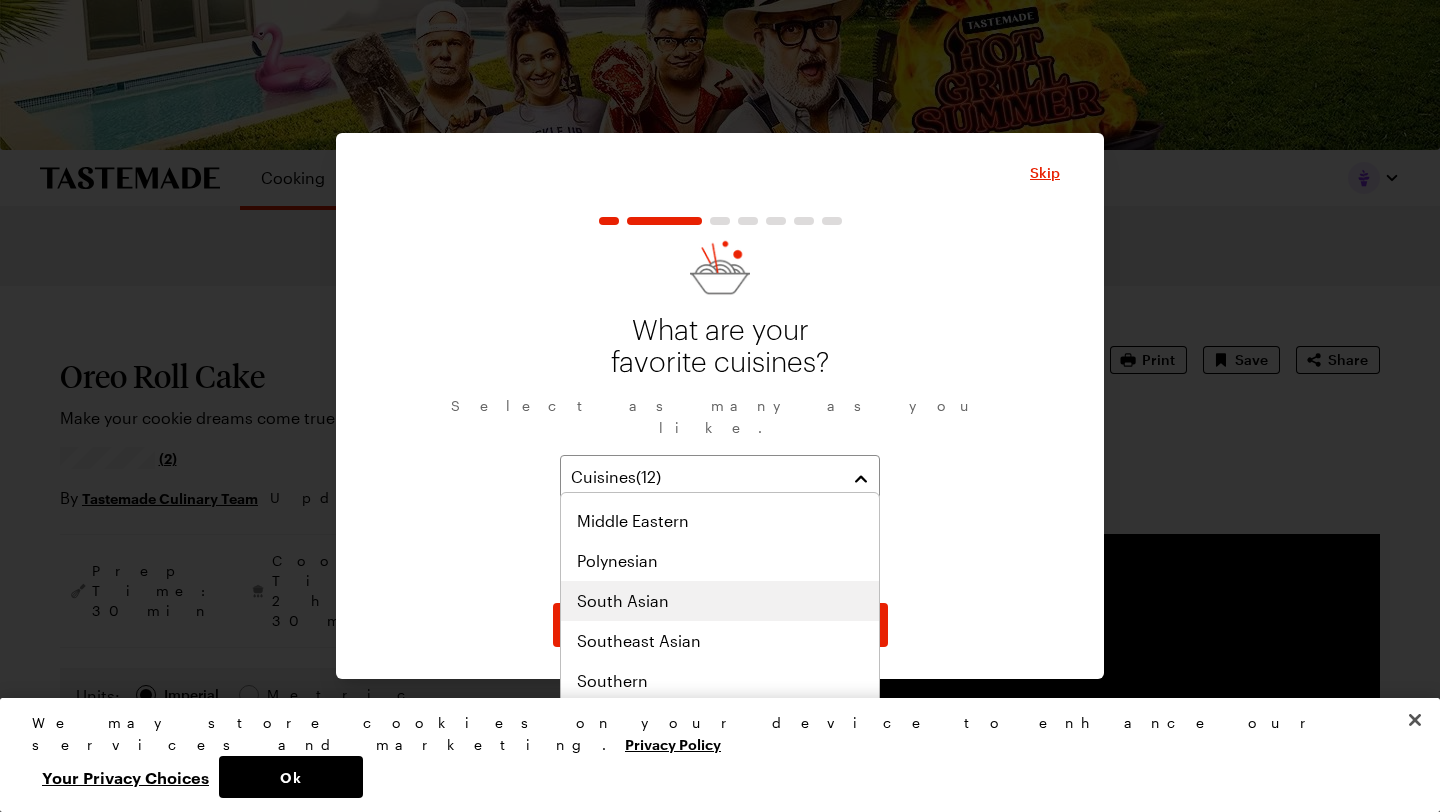 scroll, scrollTop: 1041, scrollLeft: 0, axis: vertical 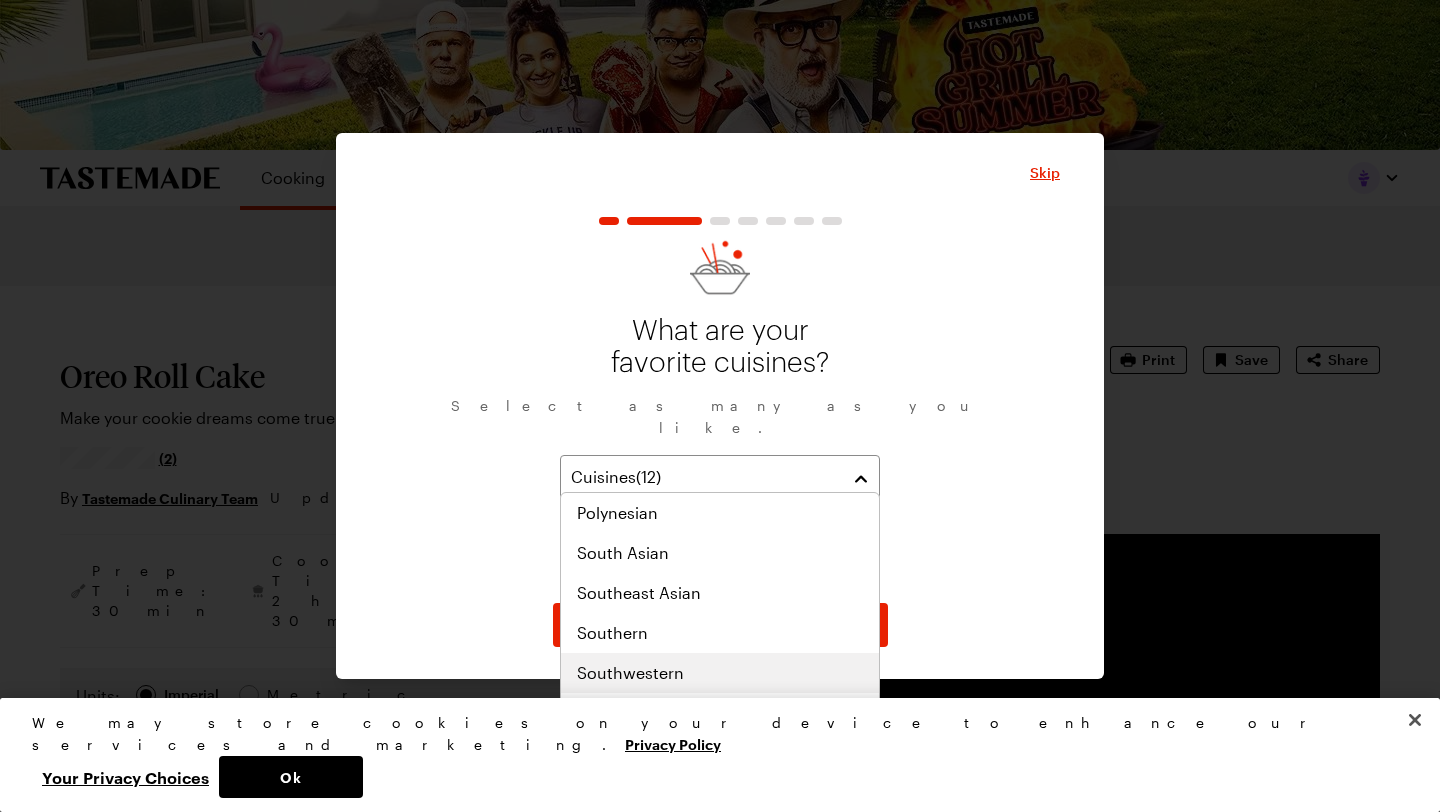 click on "Southwestern" at bounding box center (630, 673) 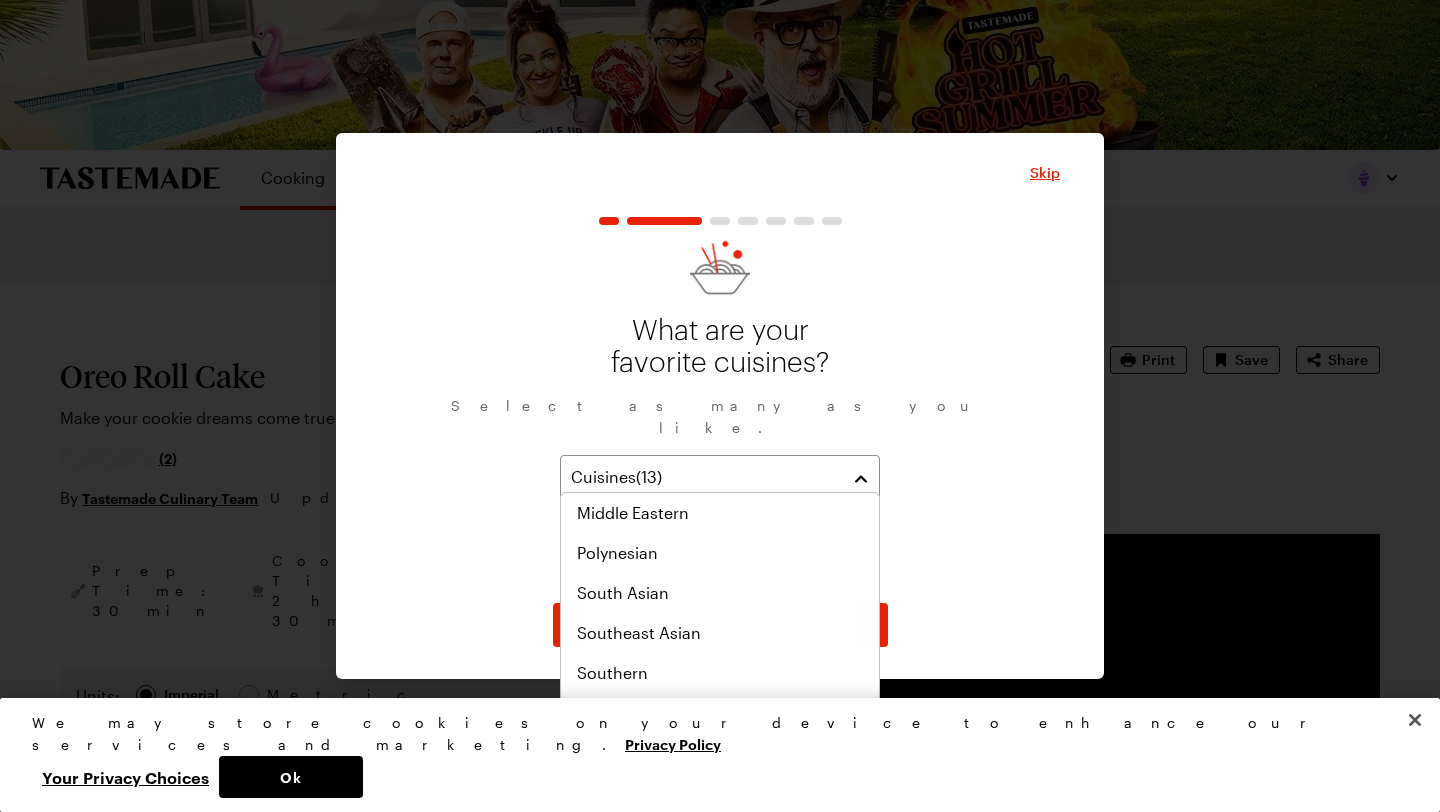 click on "What are your favorite cuisines? Select as many as you like. Cuisines  ( 13 ) [DEMOGRAPHIC_DATA] Chinese [DEMOGRAPHIC_DATA] [DEMOGRAPHIC_DATA] Indian Italian Japanese Mexican South American Southwestern" at bounding box center (720, 414) 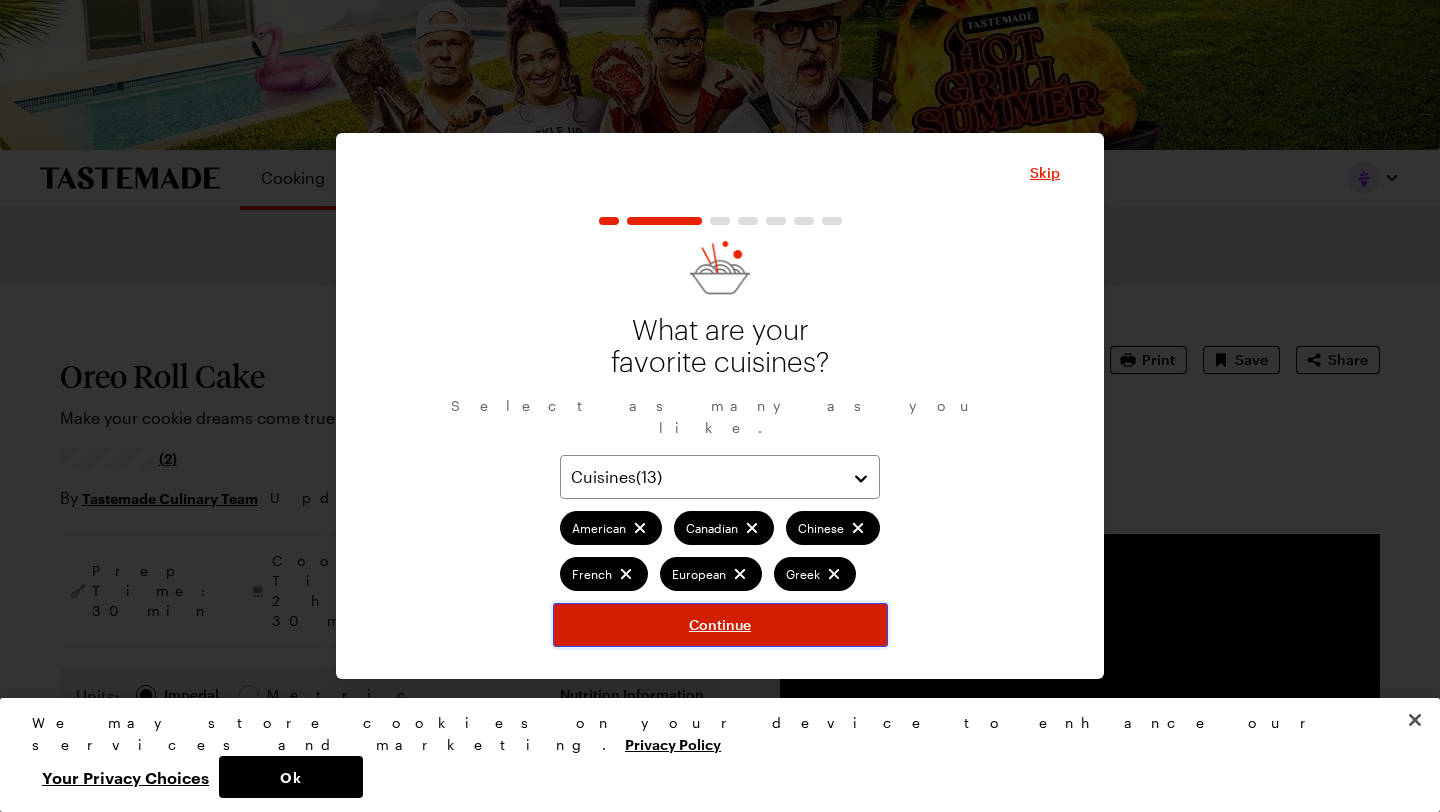 click on "Continue" at bounding box center (720, 625) 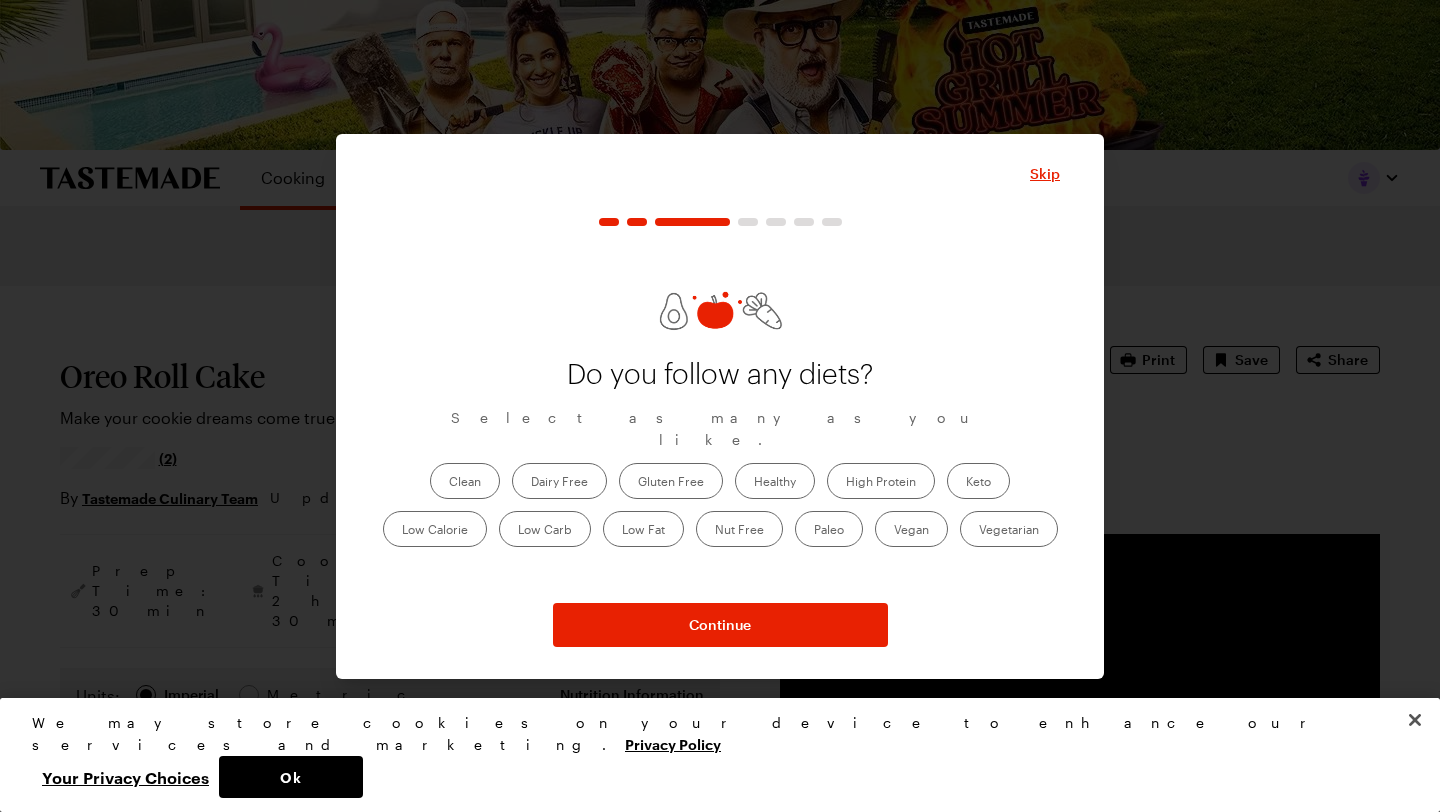 click on "Clean" at bounding box center [465, 481] 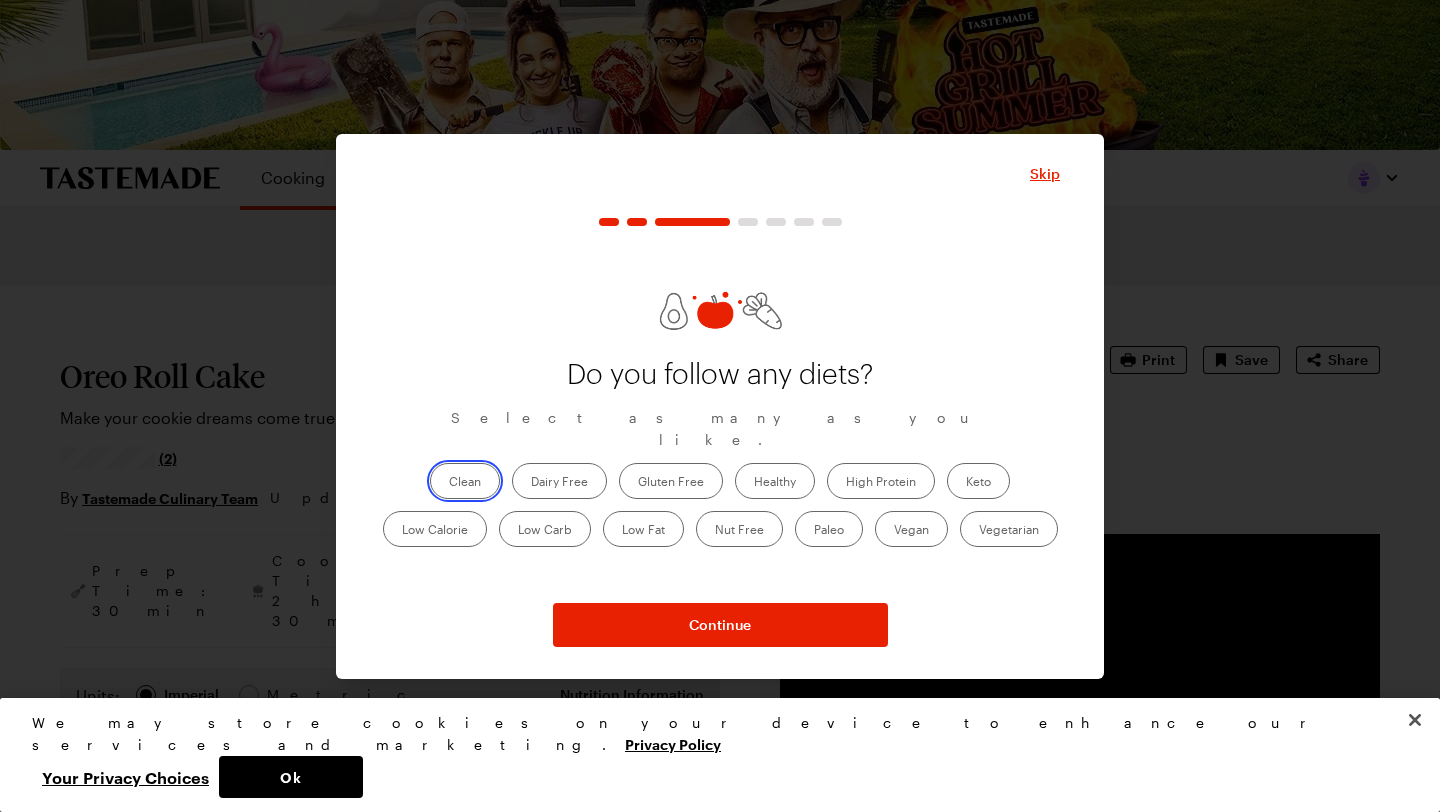 click on "Clean" at bounding box center [449, 483] 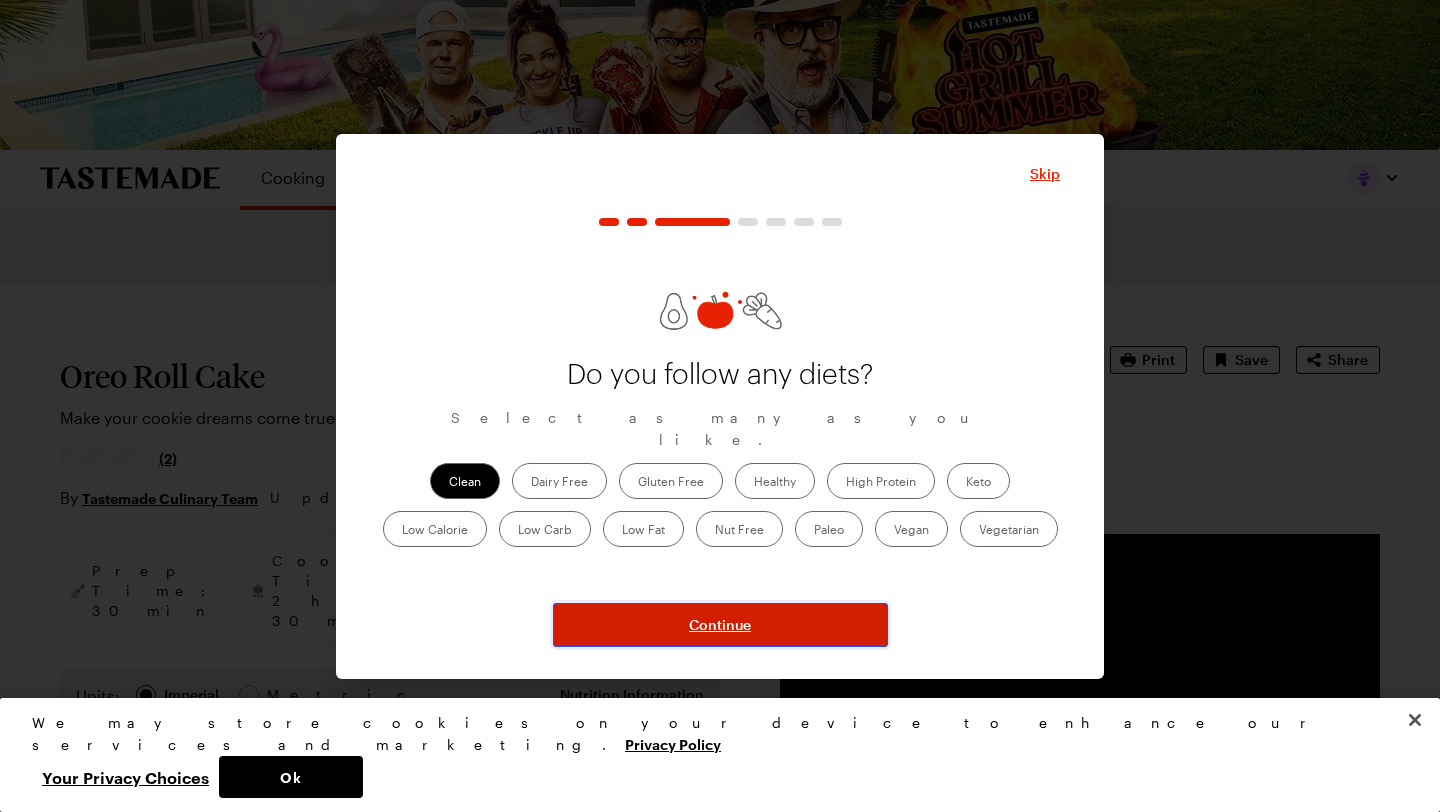 click on "Continue" at bounding box center (720, 625) 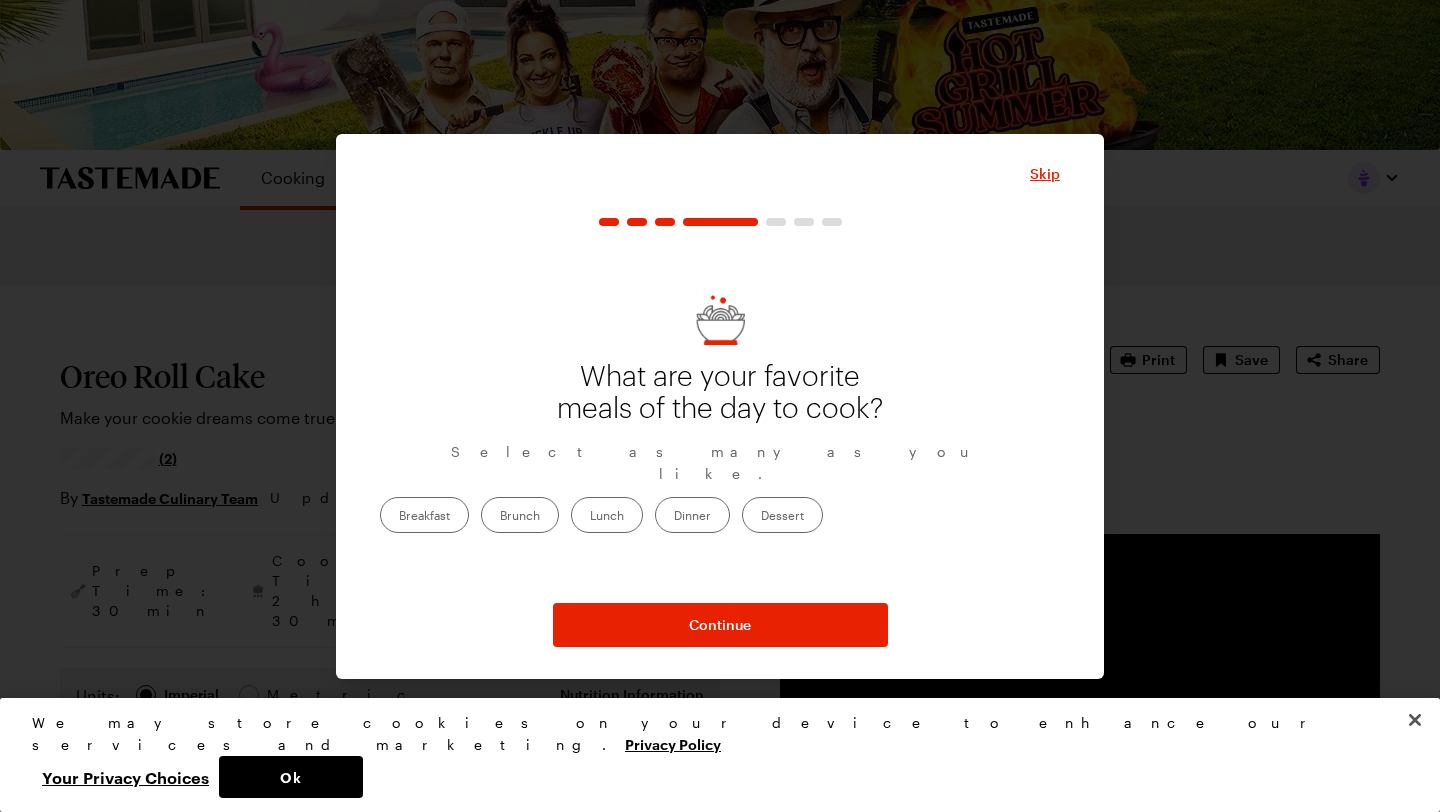 click on "Lunch" at bounding box center [607, 515] 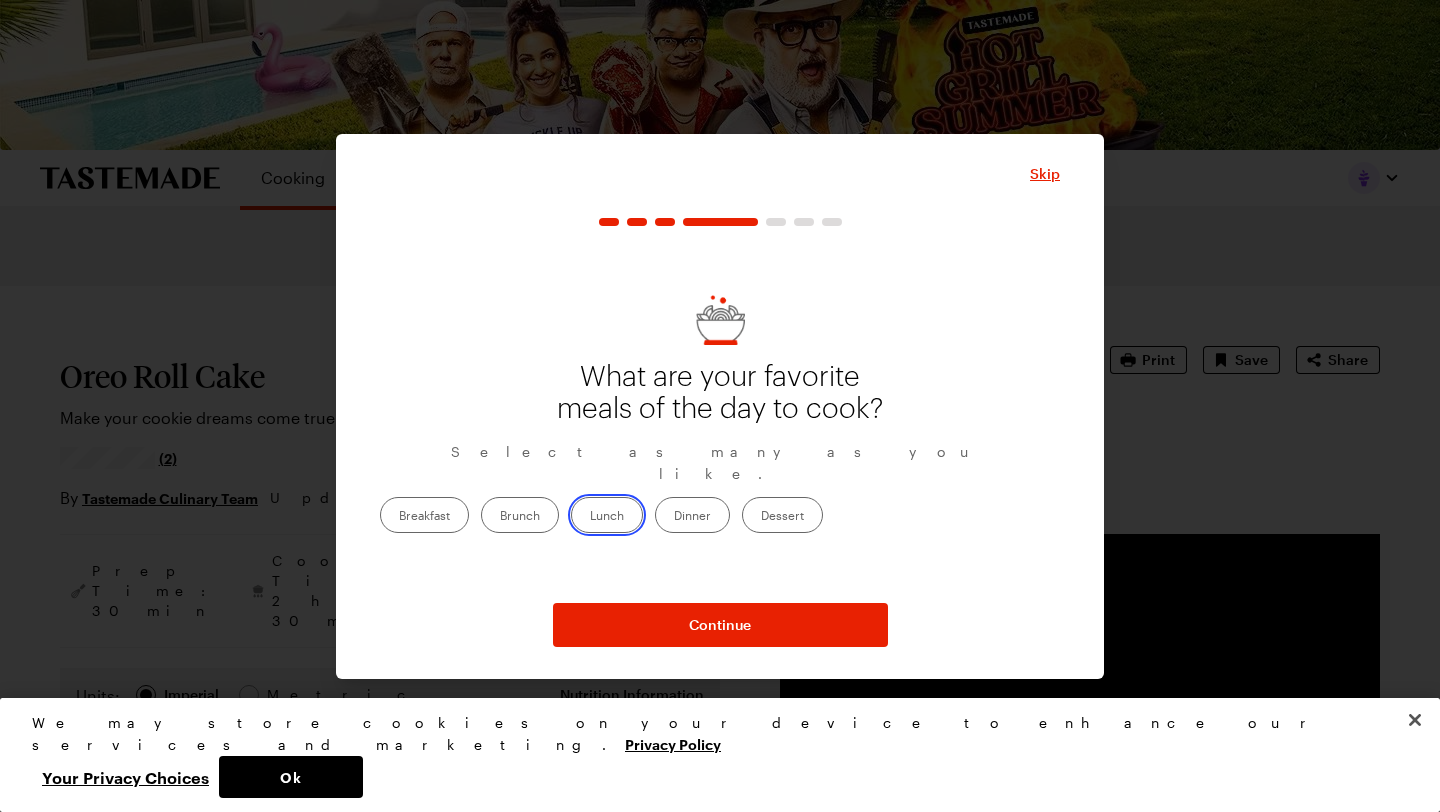 click on "Lunch" at bounding box center (590, 517) 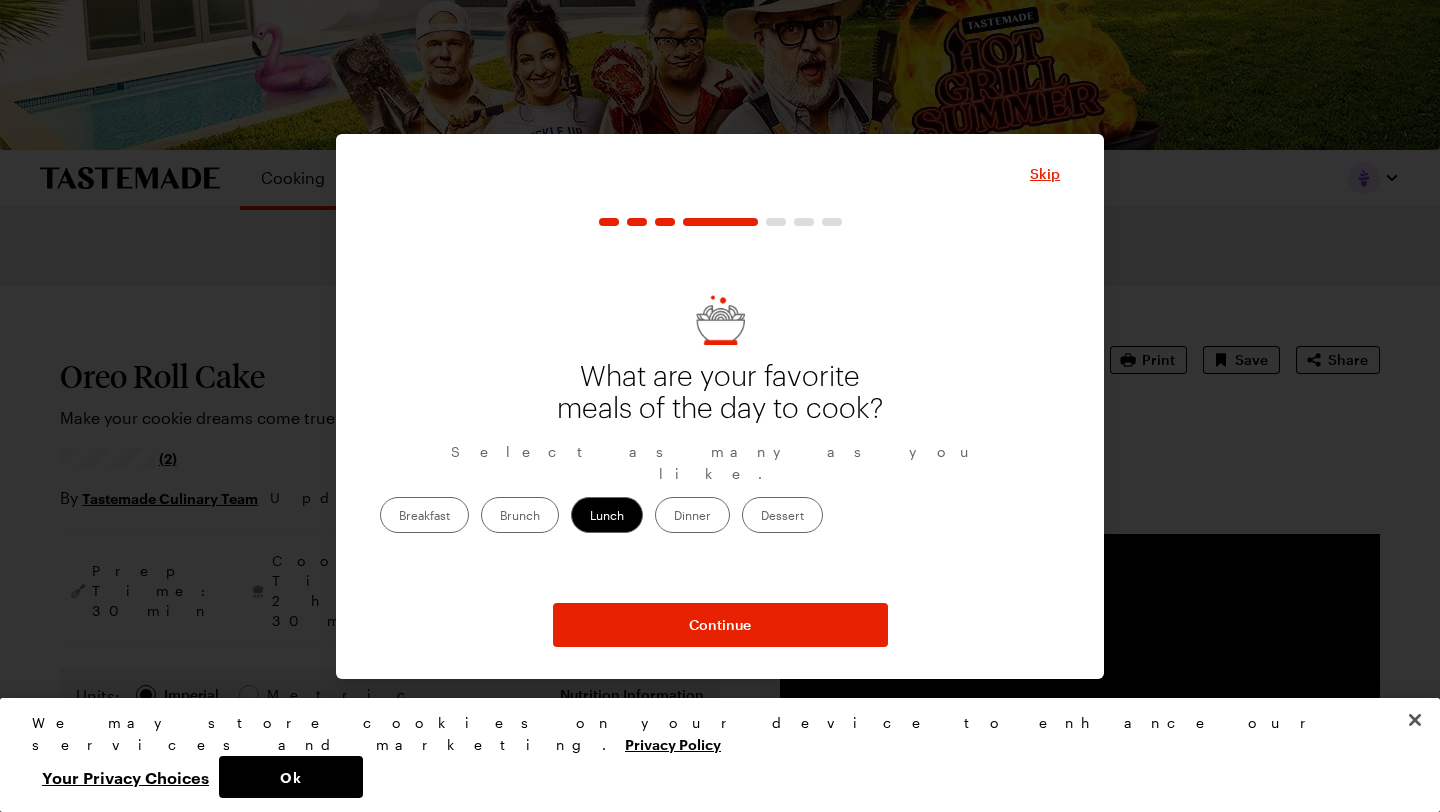 click on "Dinner" at bounding box center (692, 515) 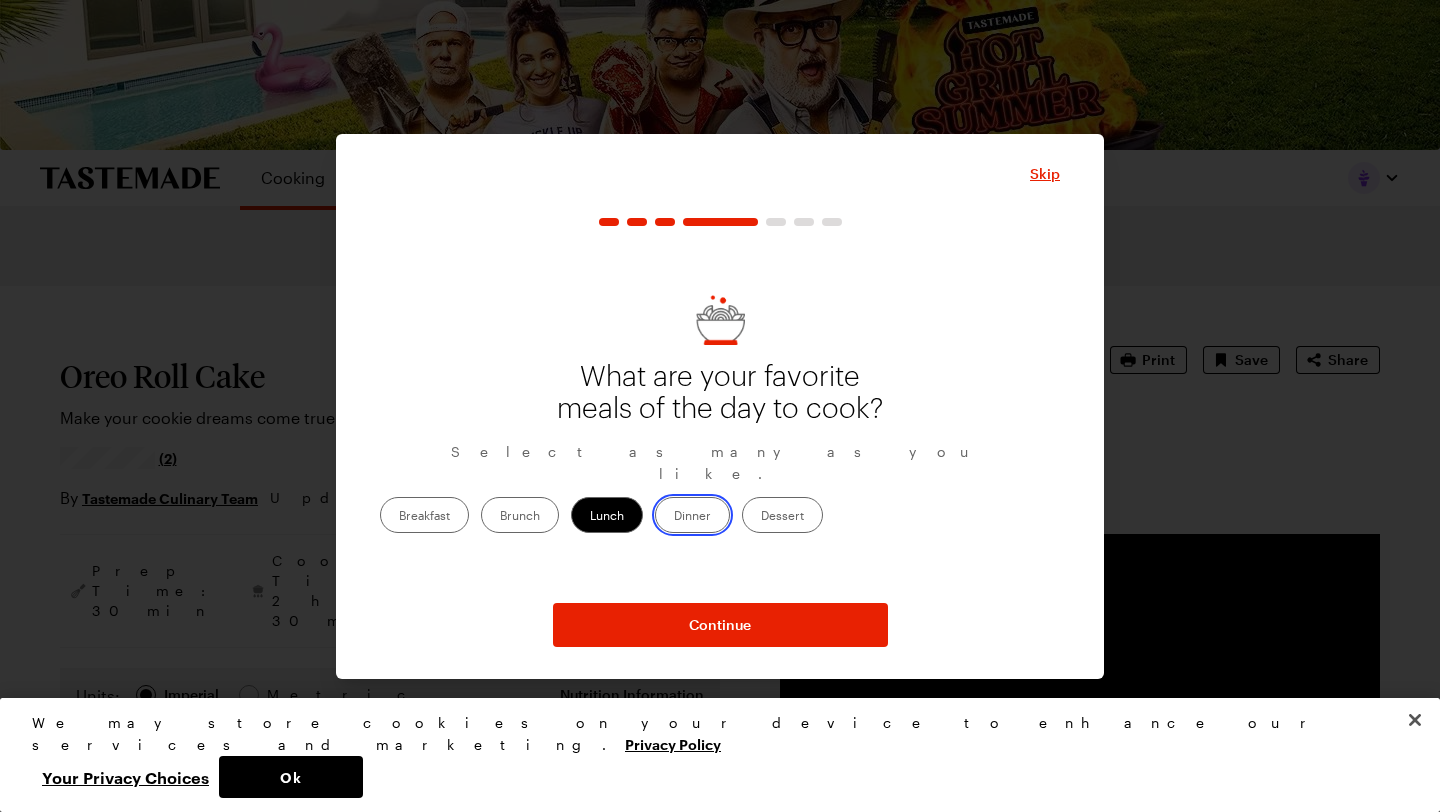 click on "Dinner" at bounding box center [674, 517] 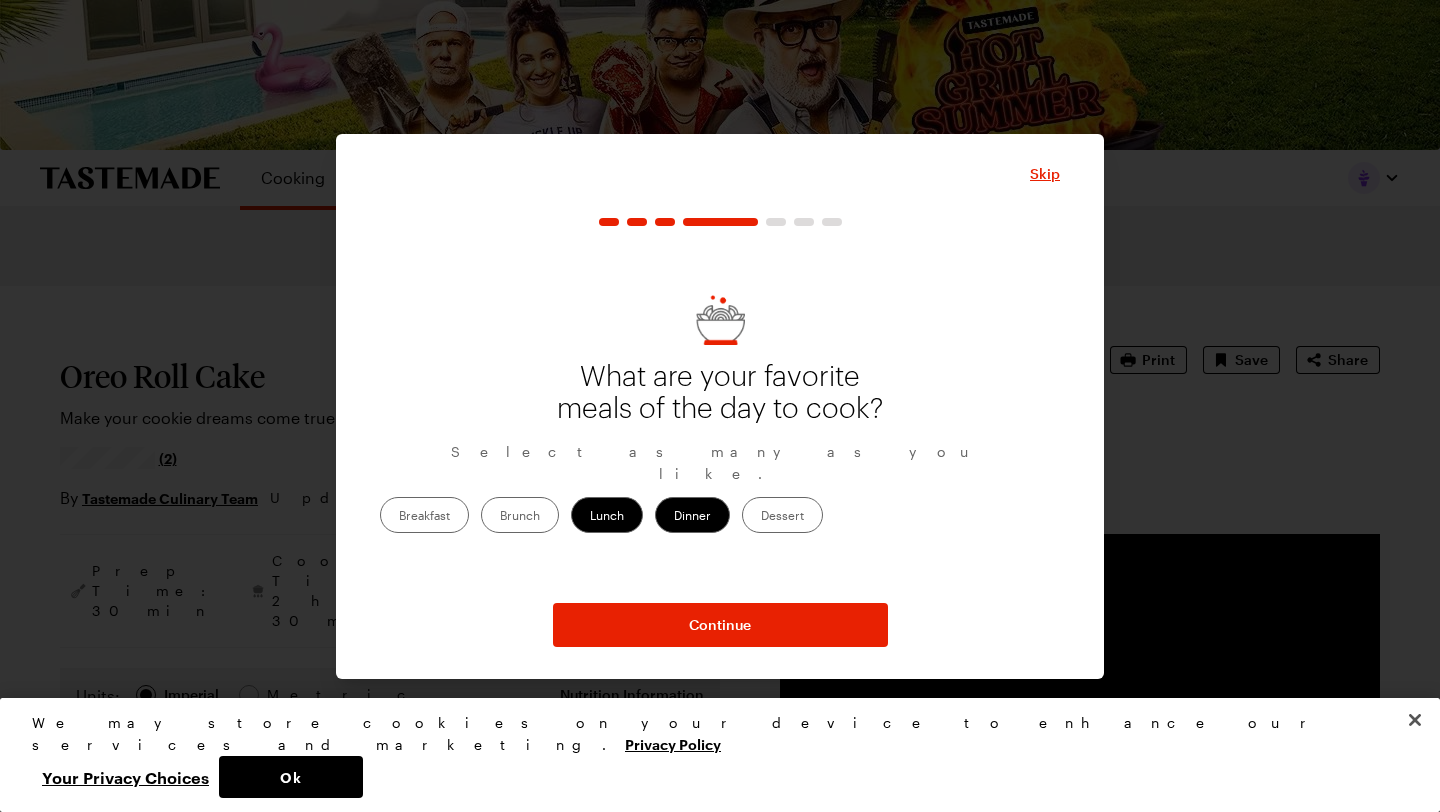 click on "Dessert" at bounding box center [782, 515] 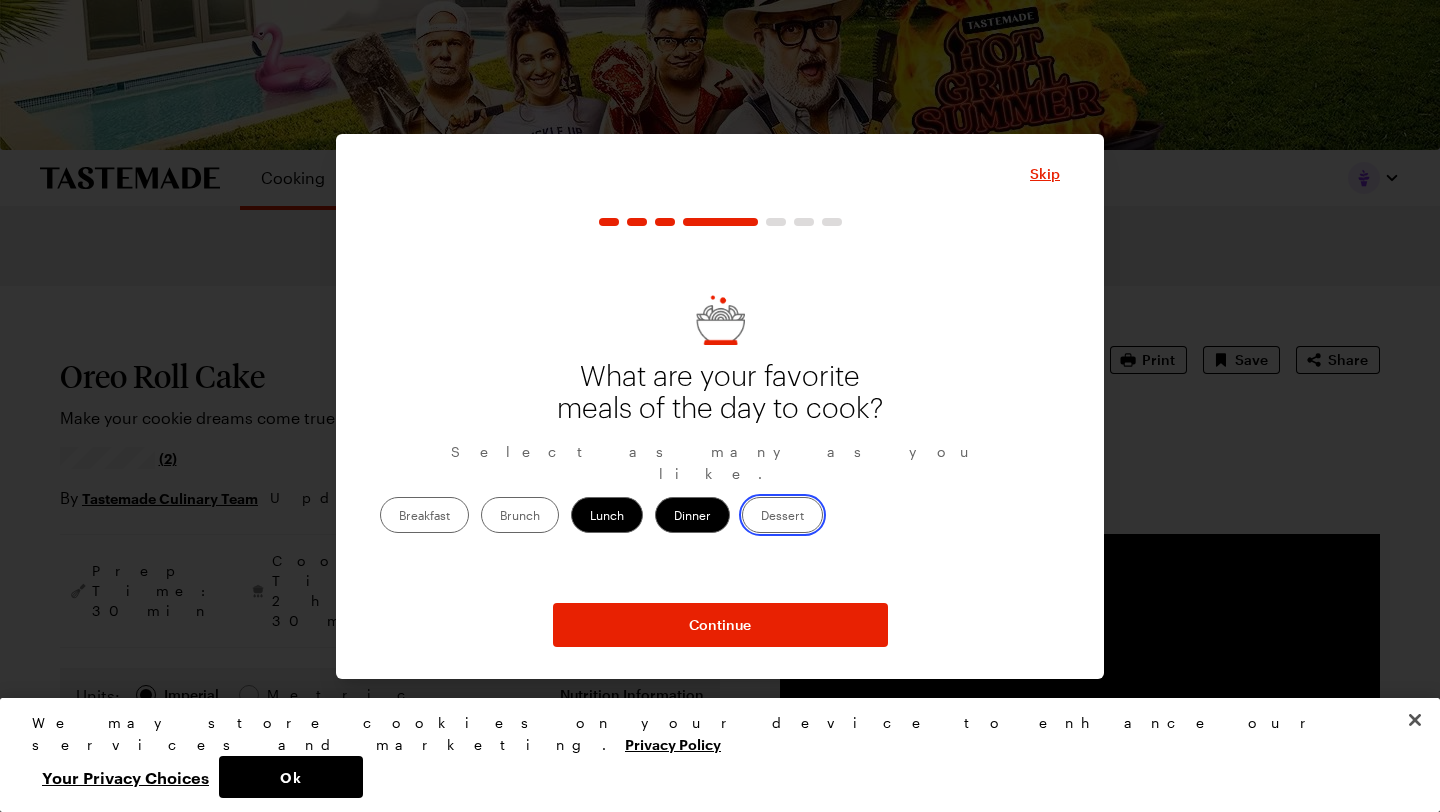 click on "Dessert" at bounding box center [761, 517] 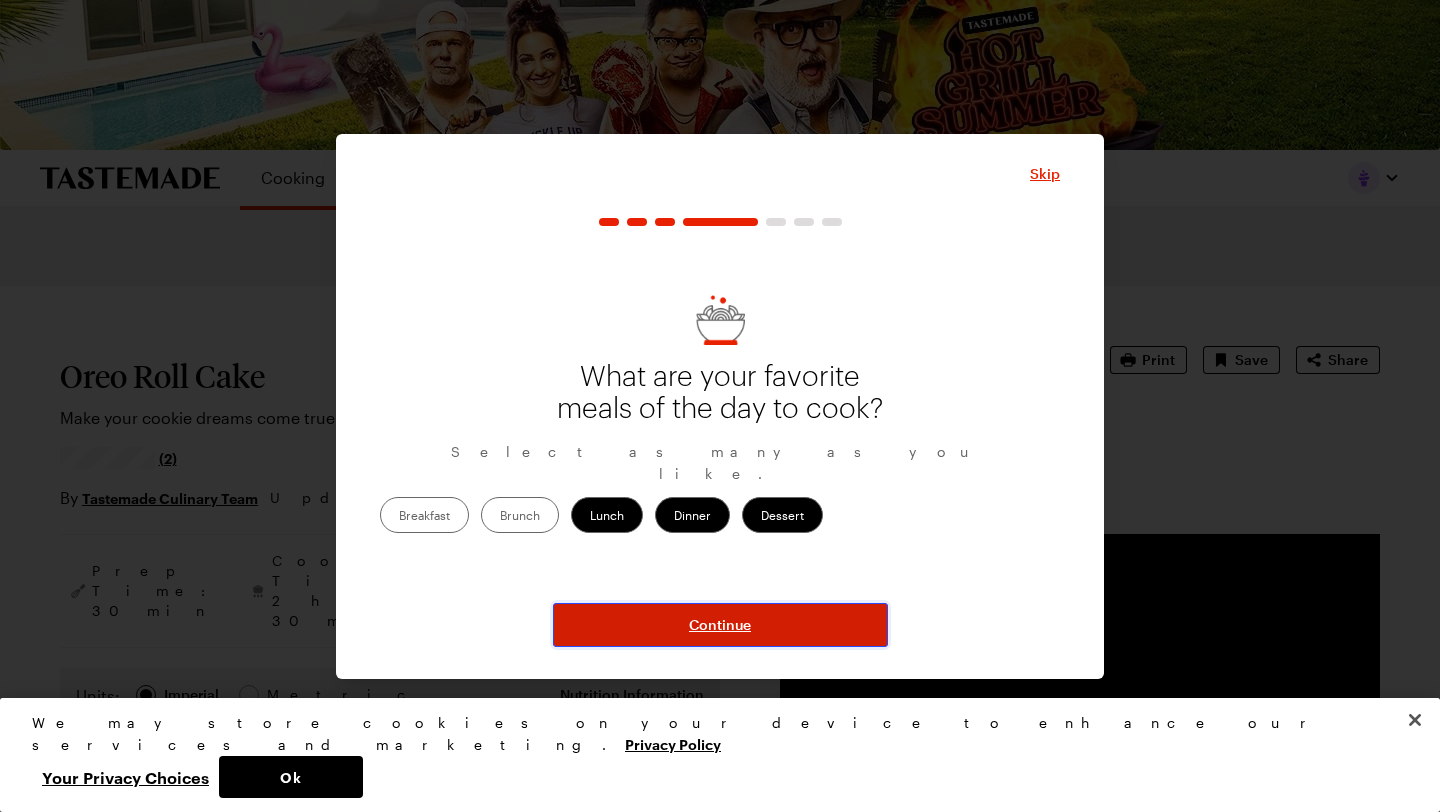 click on "Continue" at bounding box center [720, 625] 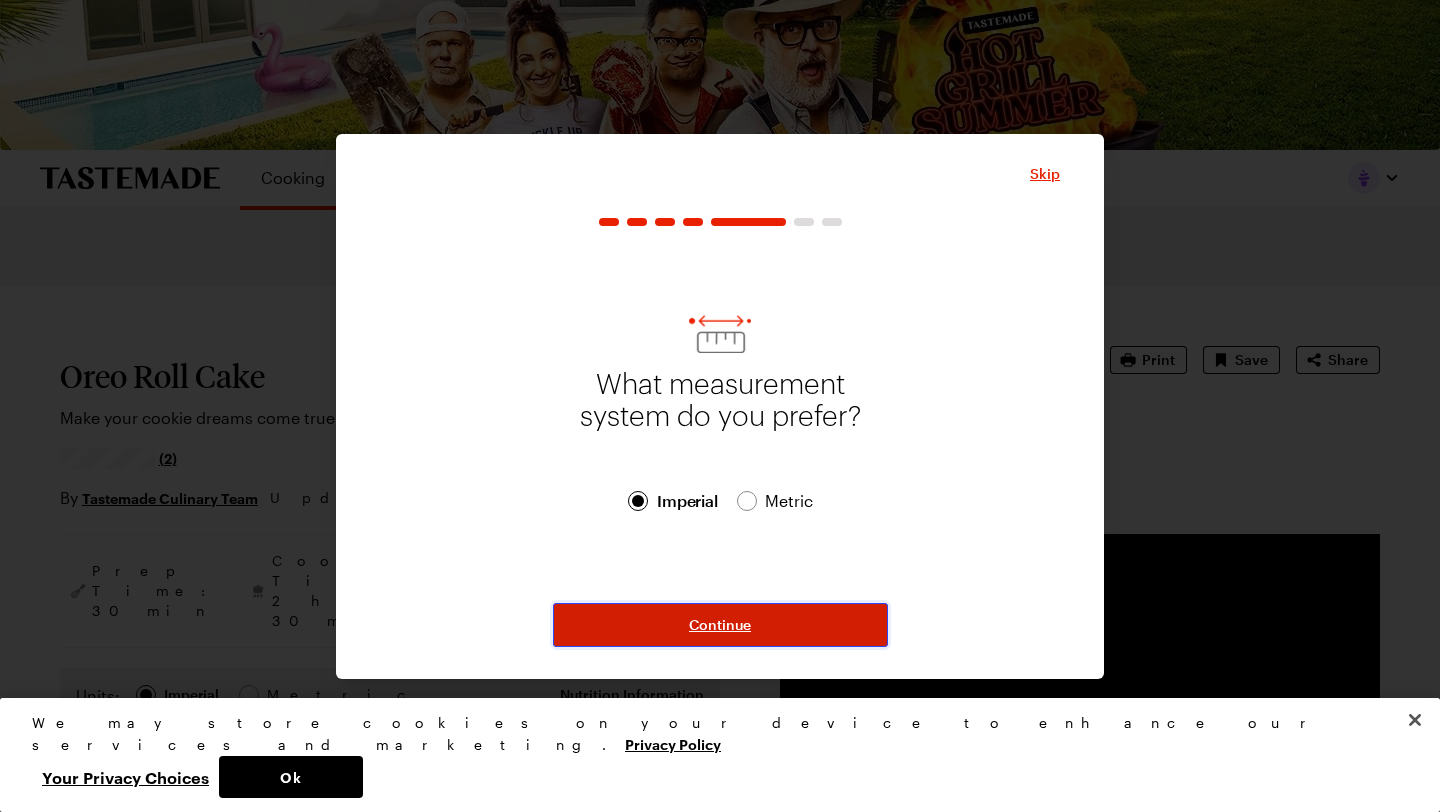 click on "Continue" at bounding box center (720, 625) 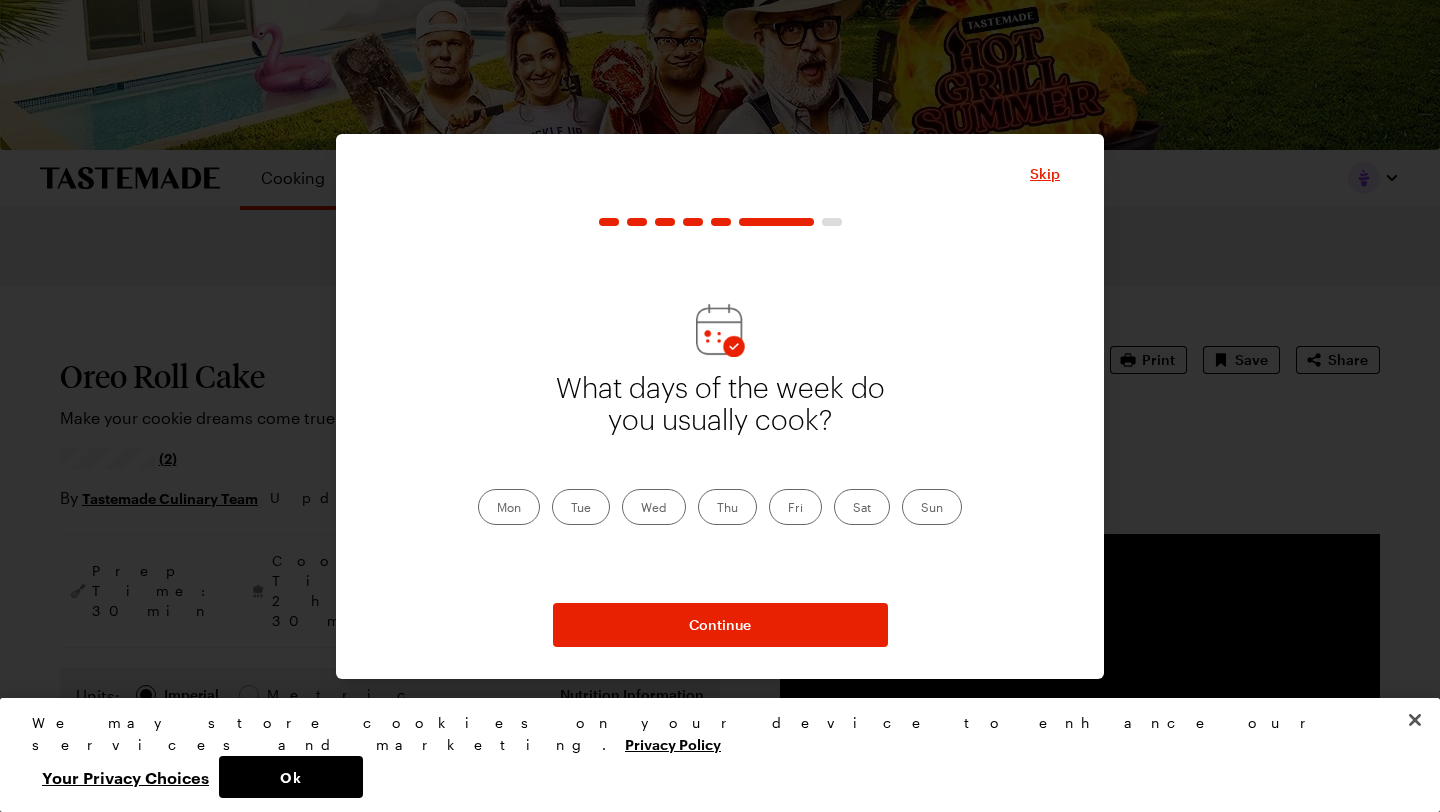 click on "What days of the week do you usually cook? Mon Tue Wed Thu Fri Sat Sun" at bounding box center (720, 414) 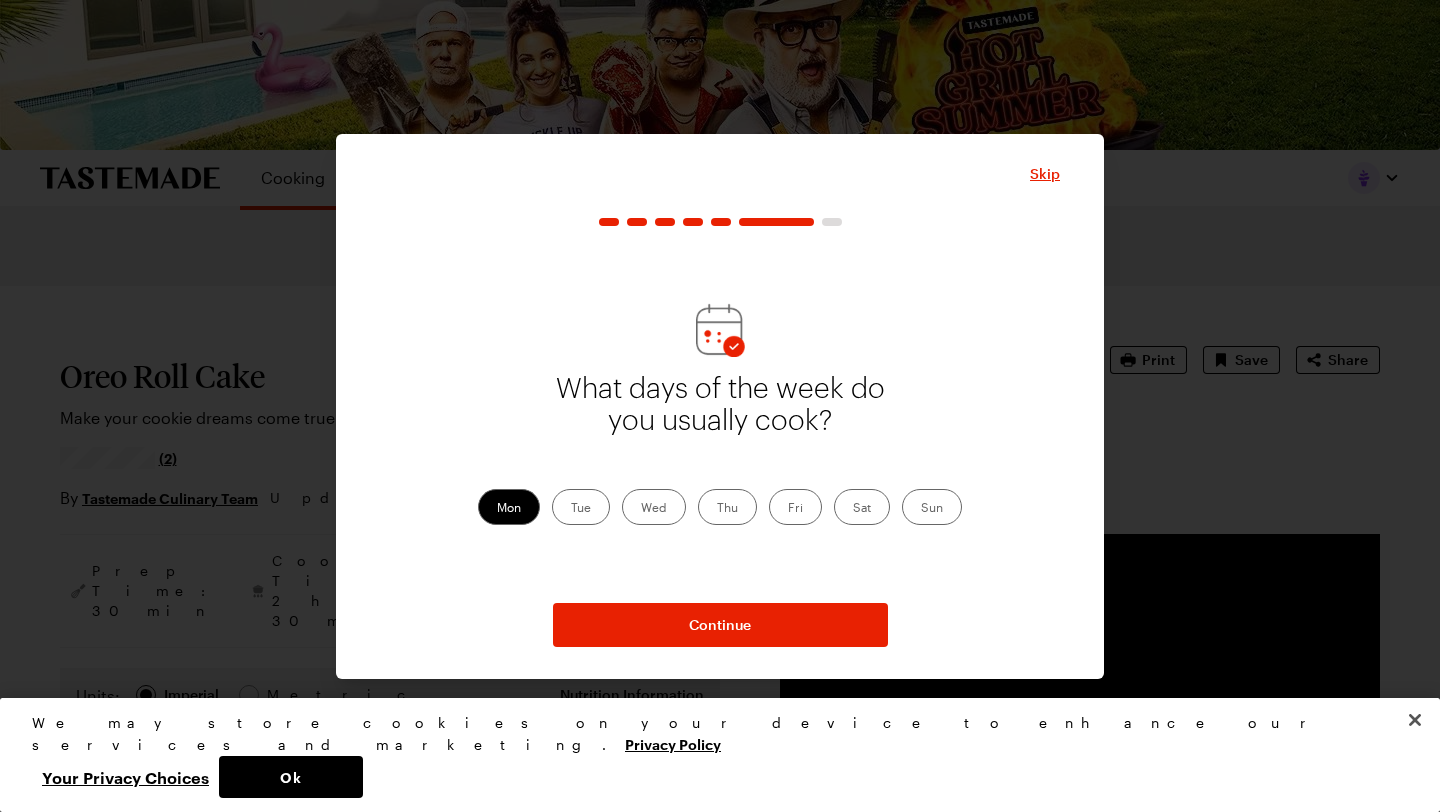 click on "Tue" at bounding box center (581, 507) 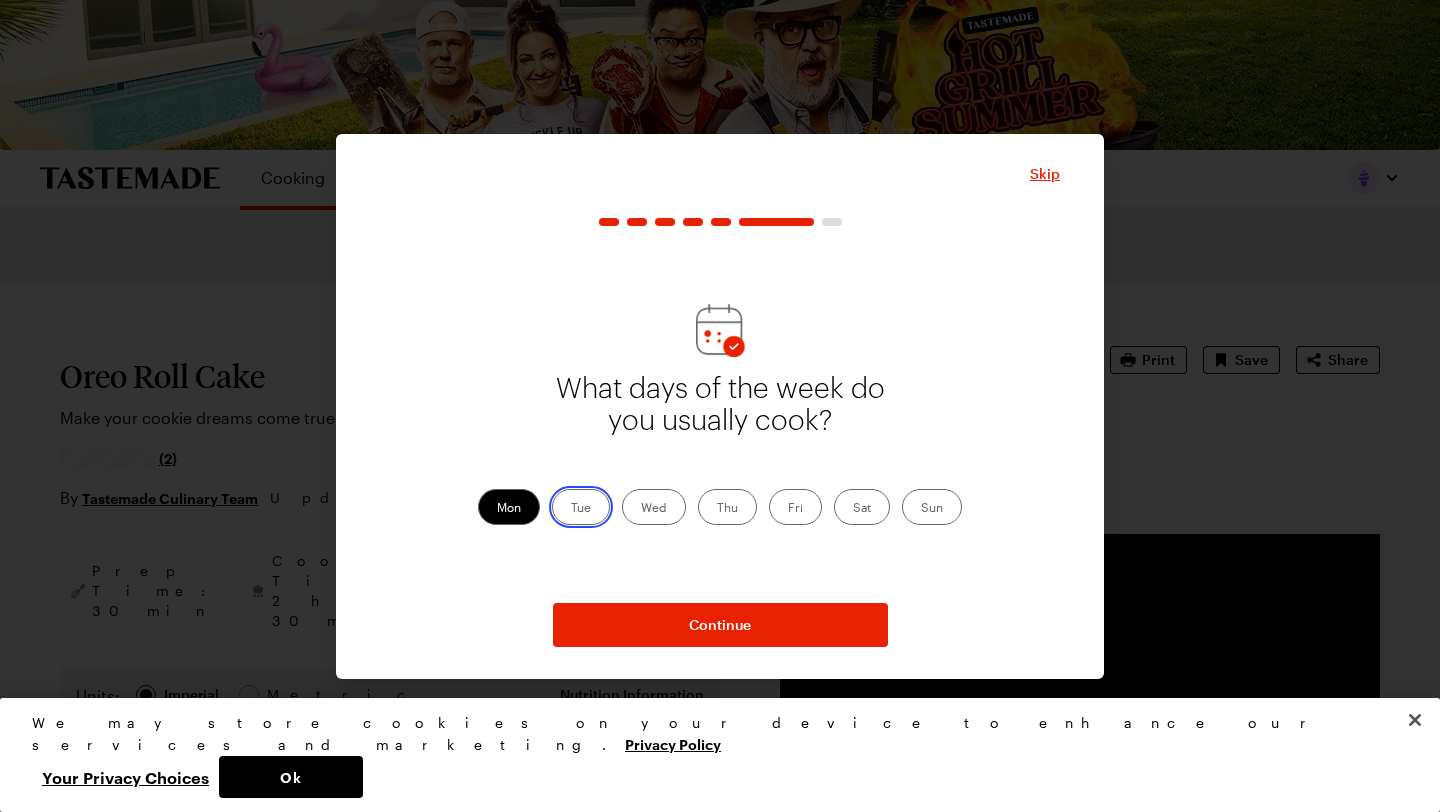 click on "Tue" at bounding box center (571, 509) 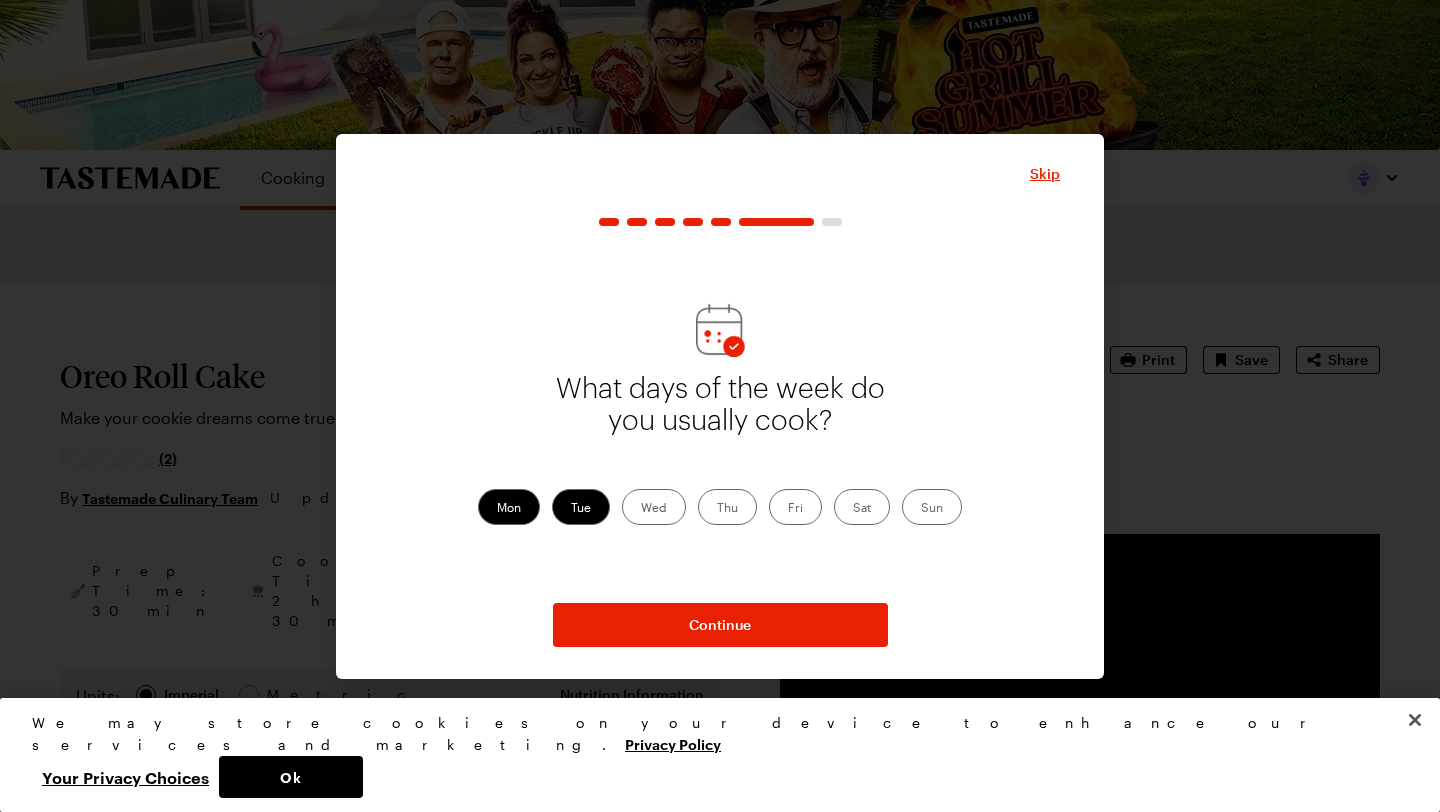 click on "Wed" at bounding box center (654, 507) 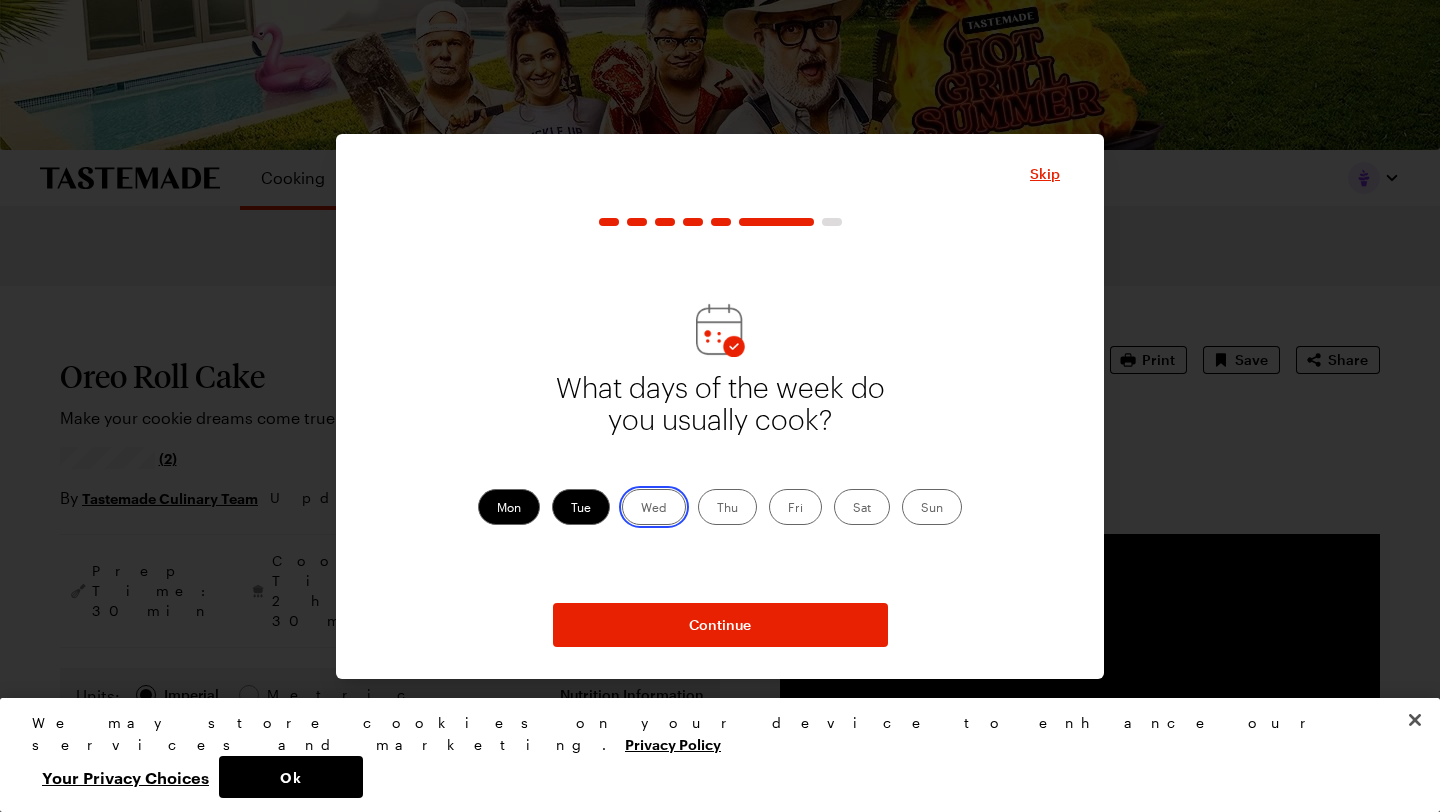 click on "Wed" at bounding box center (641, 509) 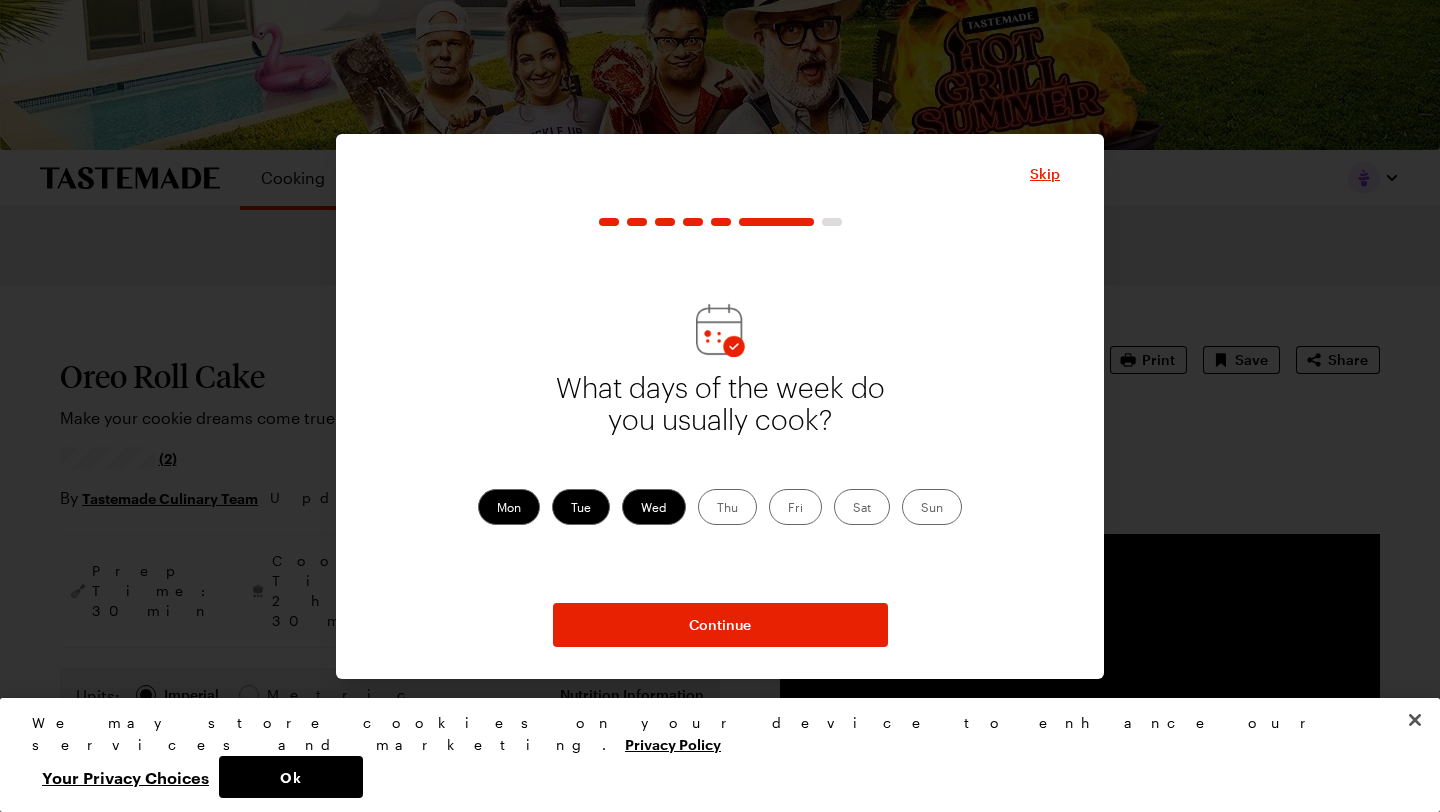 click on "Thu" at bounding box center [727, 507] 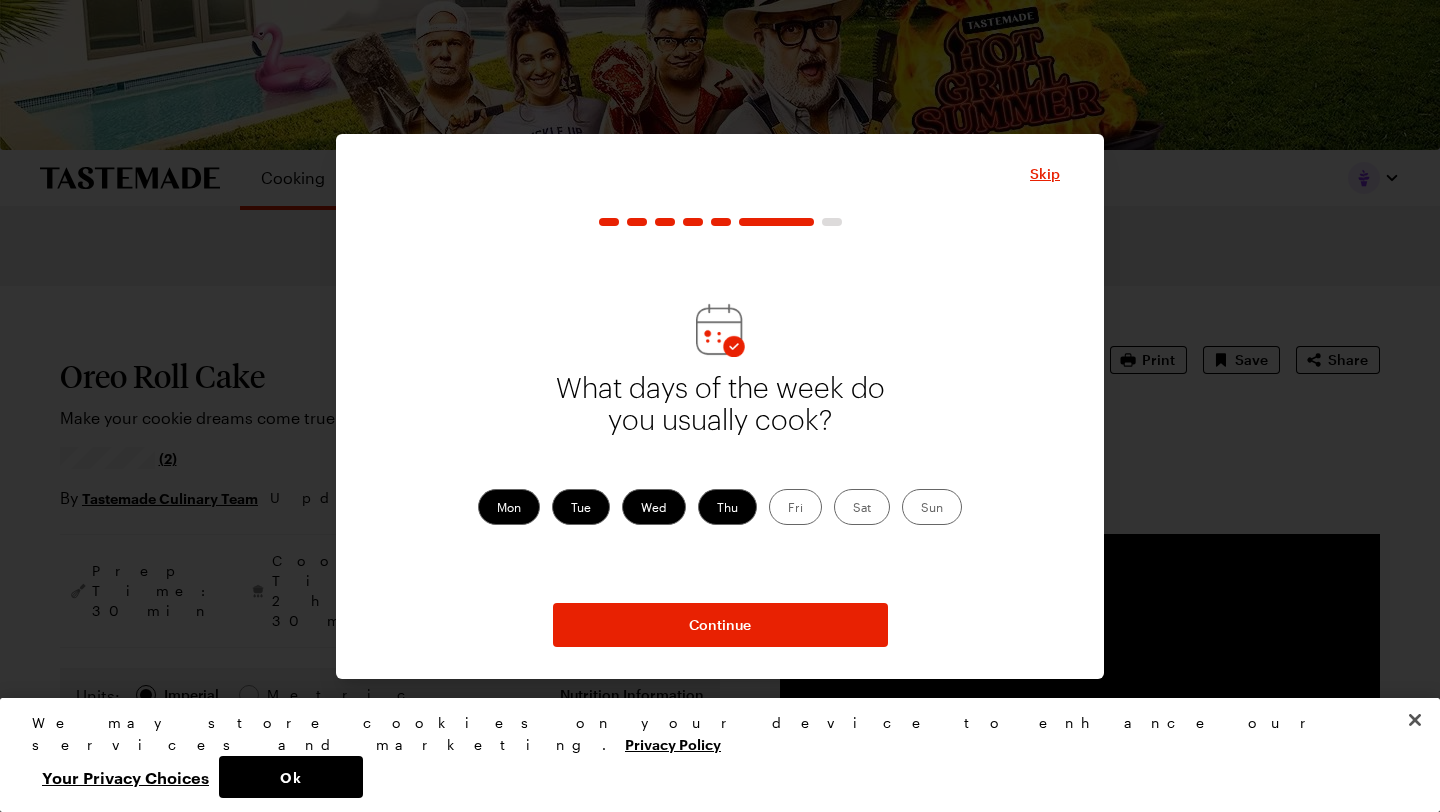 click on "Fri" at bounding box center (795, 507) 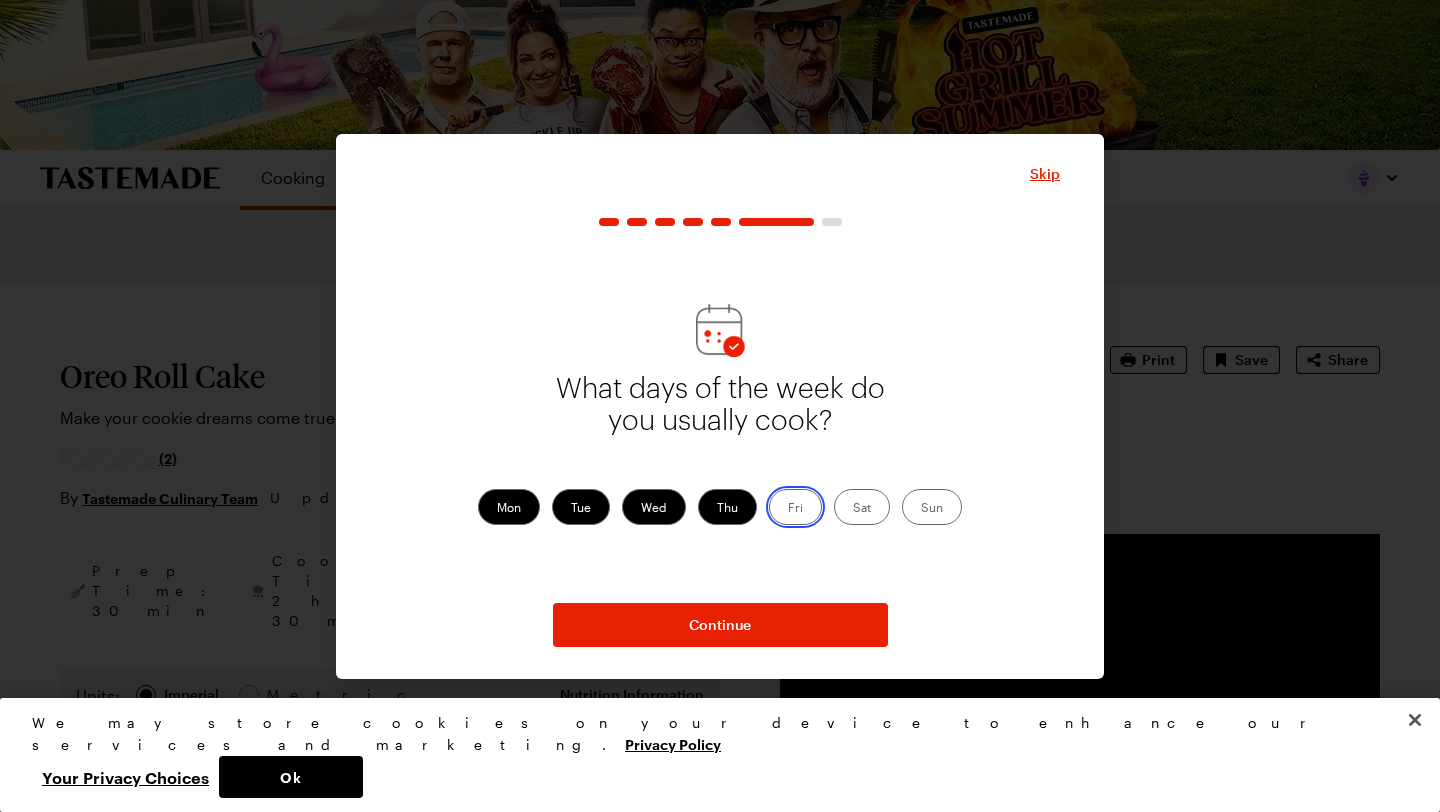 click on "Fri" at bounding box center [788, 509] 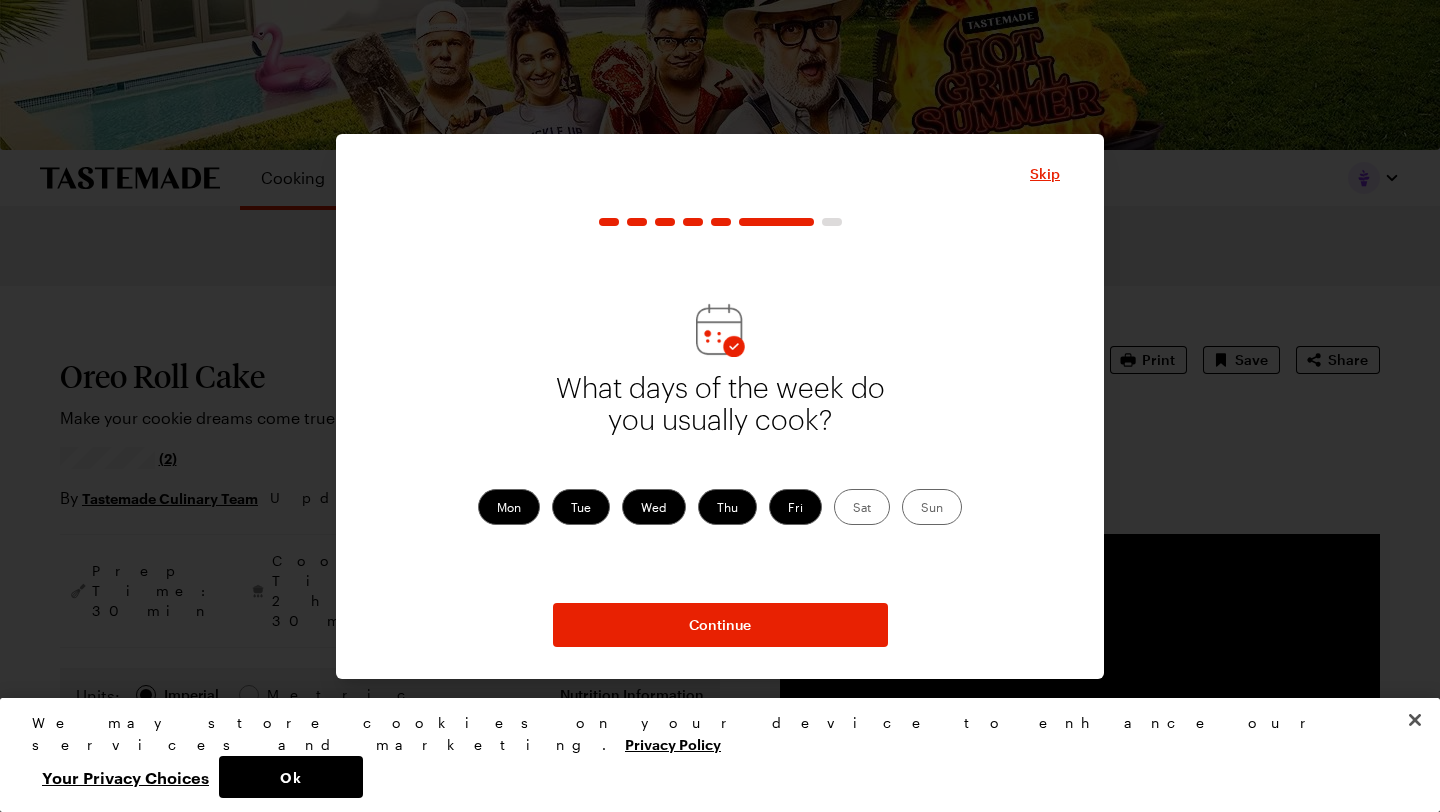 click on "Sat" at bounding box center (862, 507) 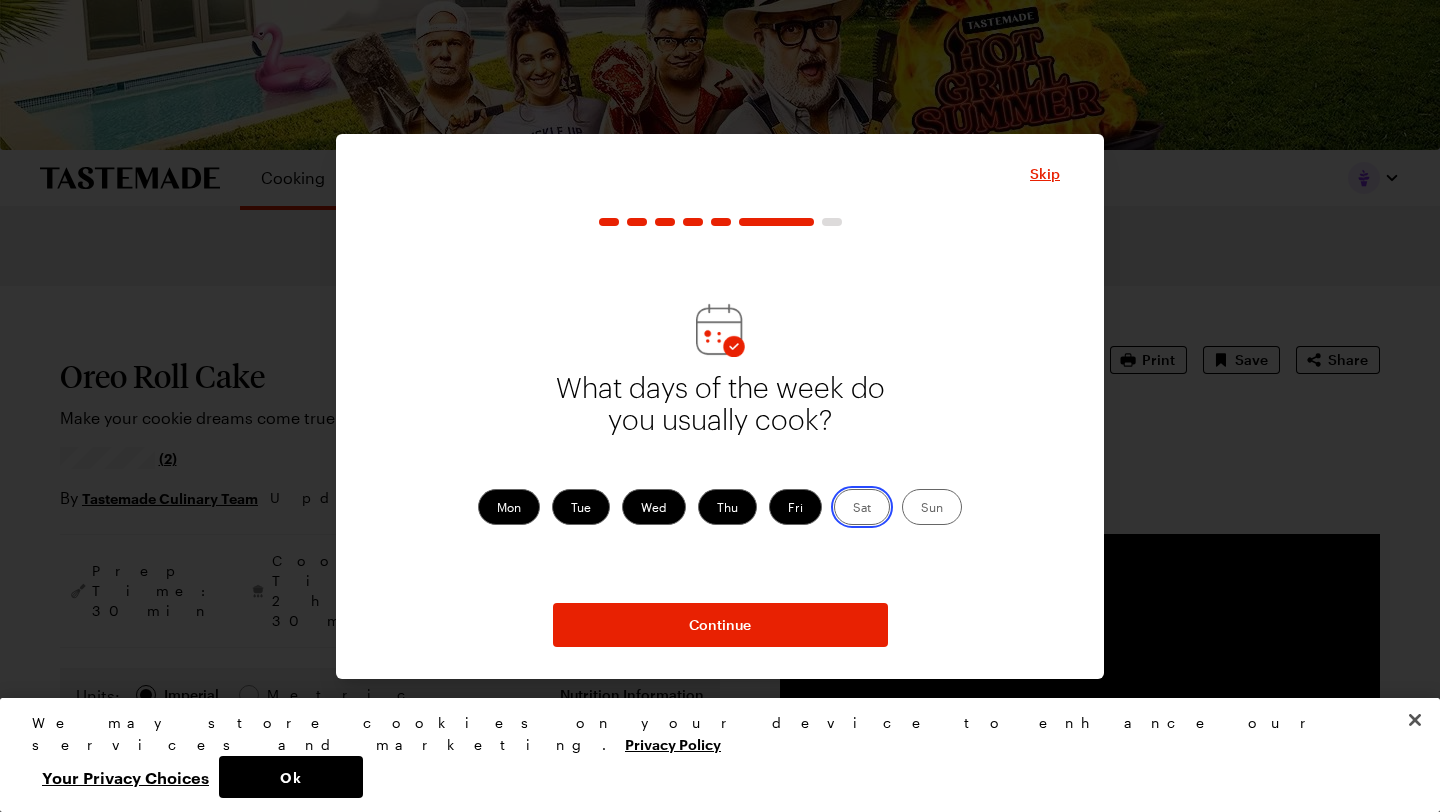 click on "Sat" at bounding box center [853, 509] 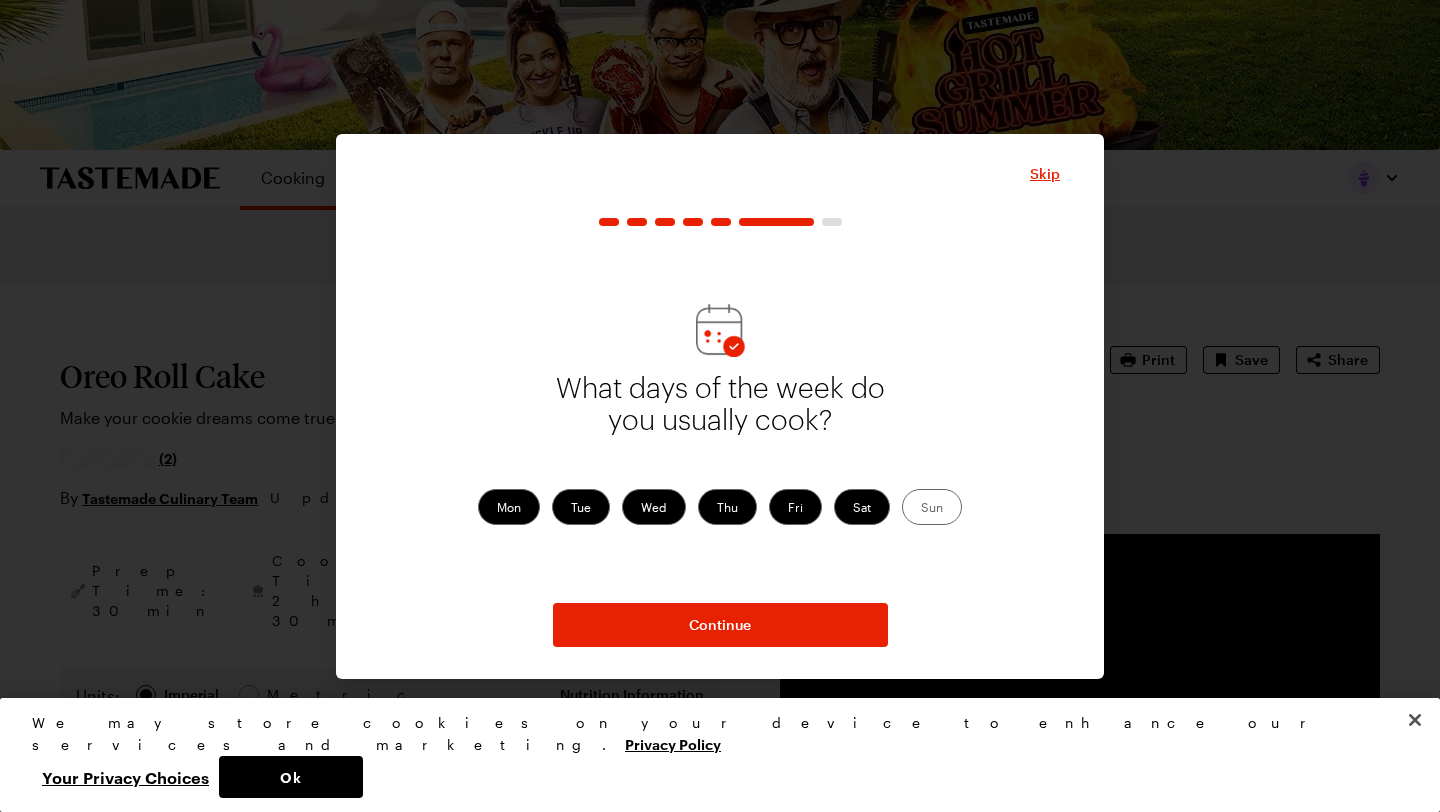 click on "Sun" at bounding box center (932, 507) 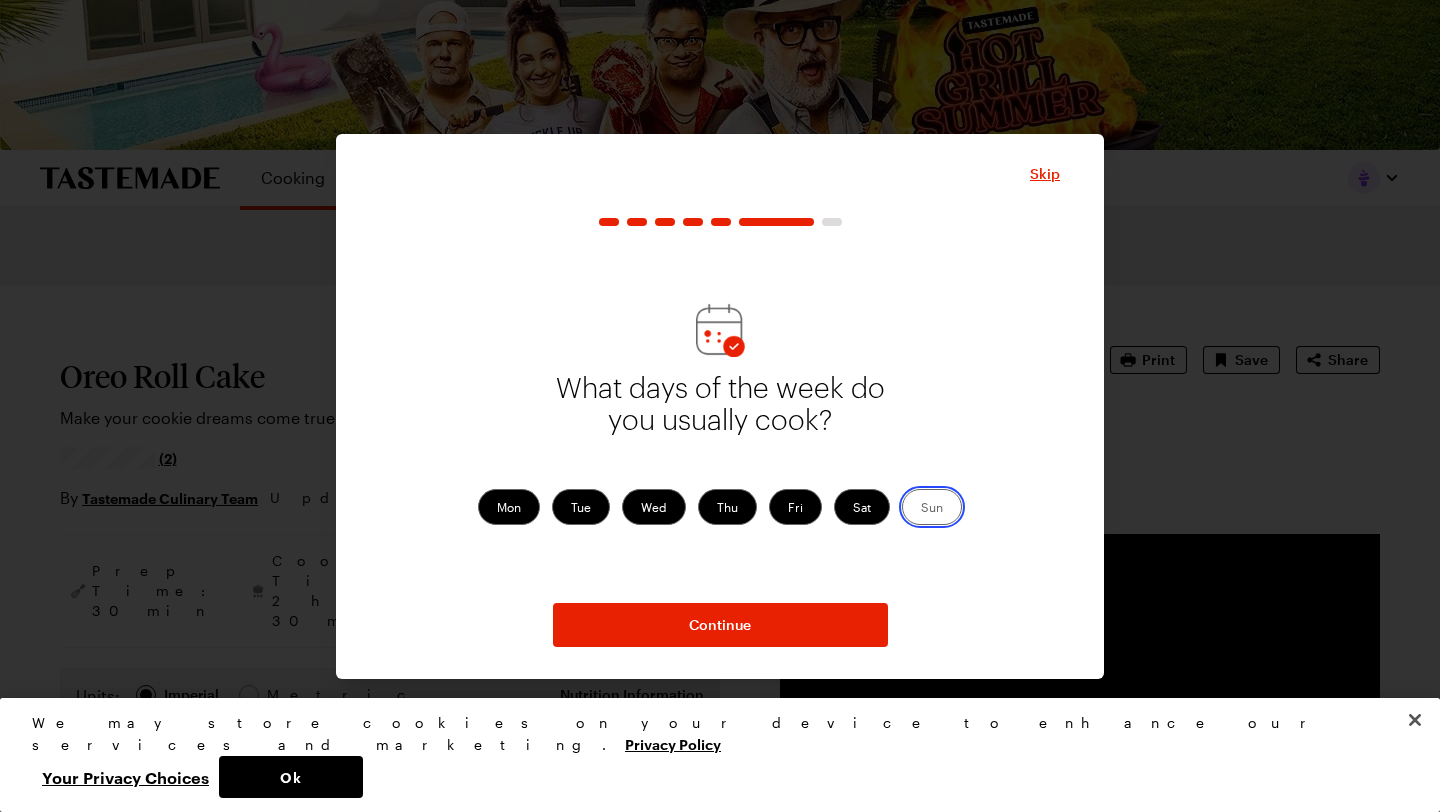 click on "Sun" at bounding box center (921, 509) 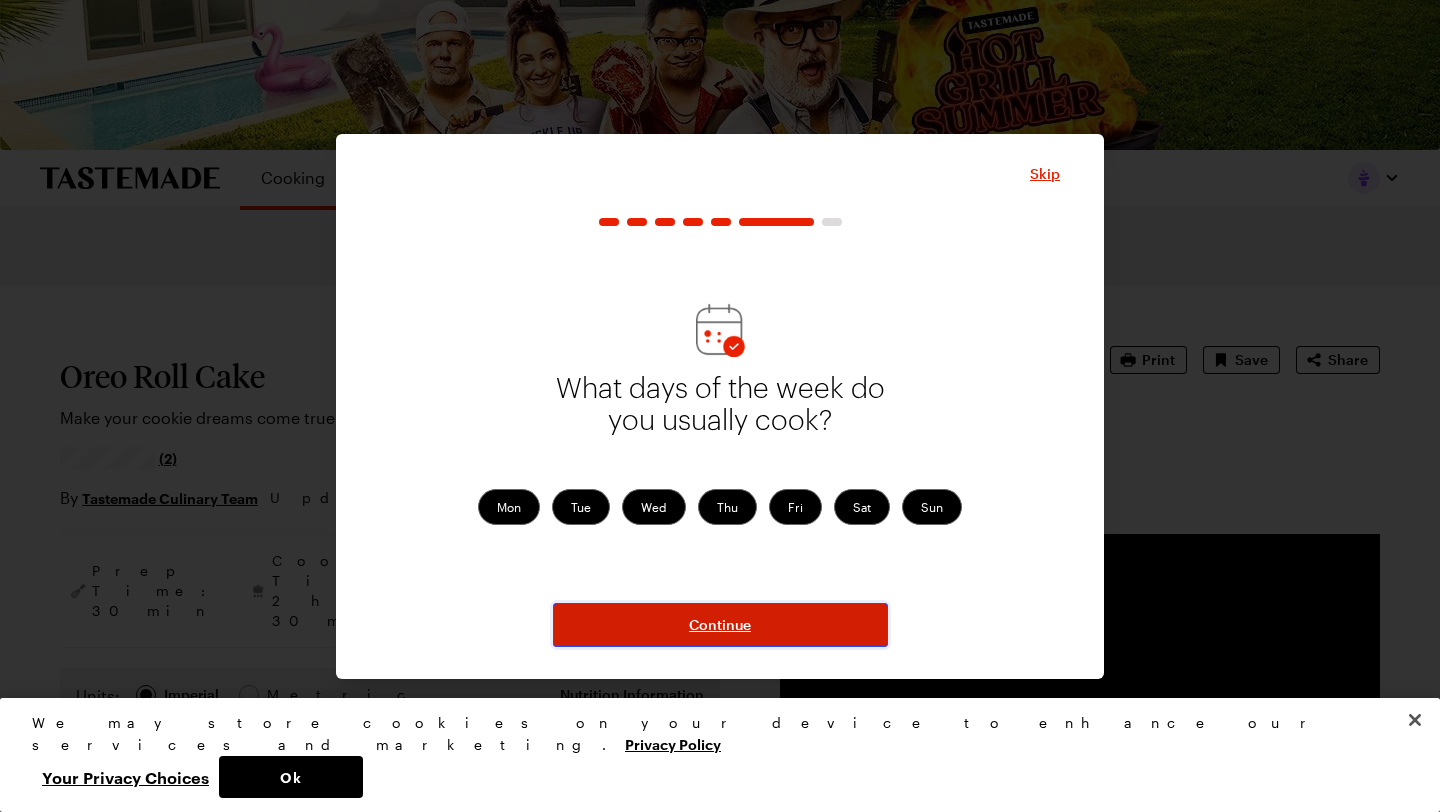 click on "Continue" at bounding box center [720, 625] 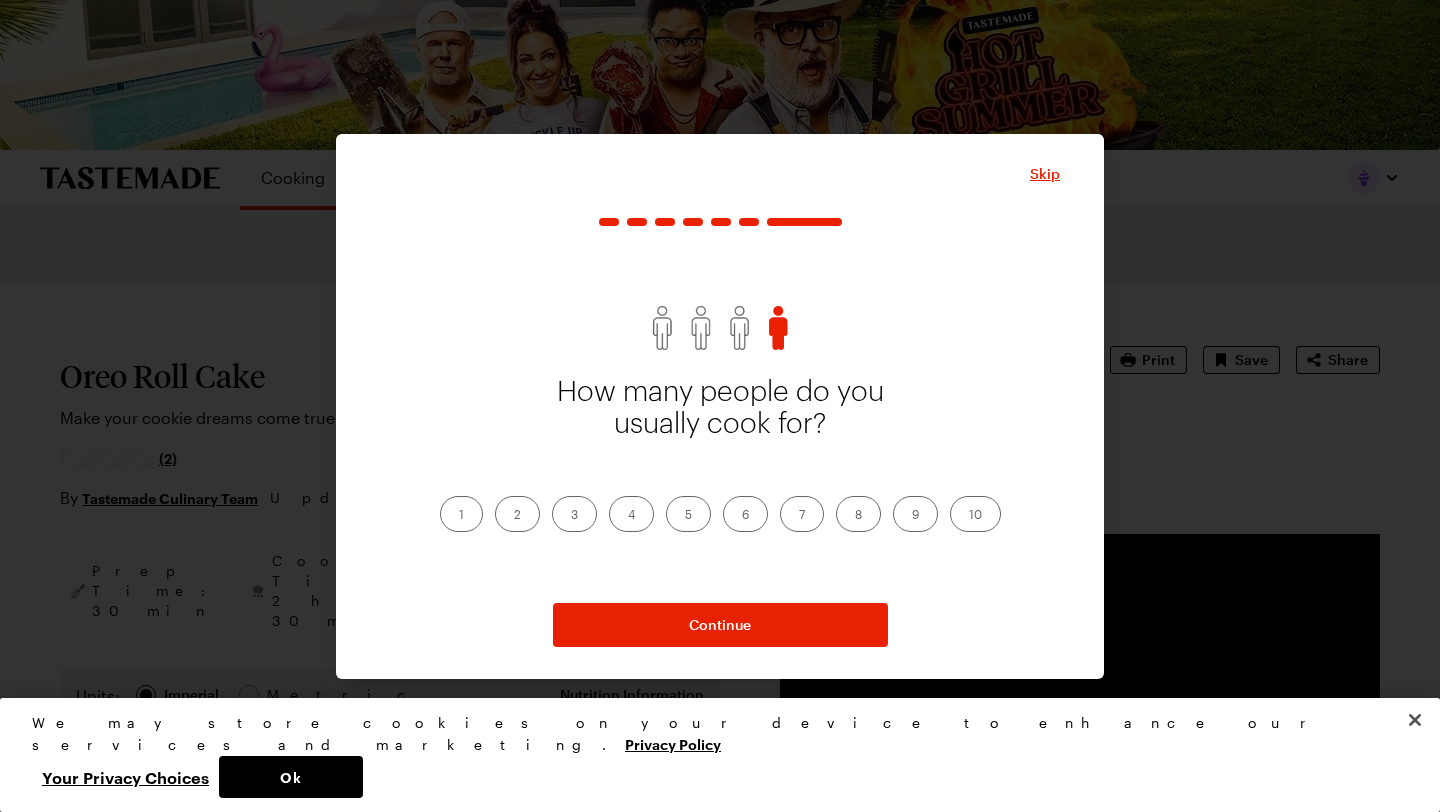 click on "6" at bounding box center [745, 514] 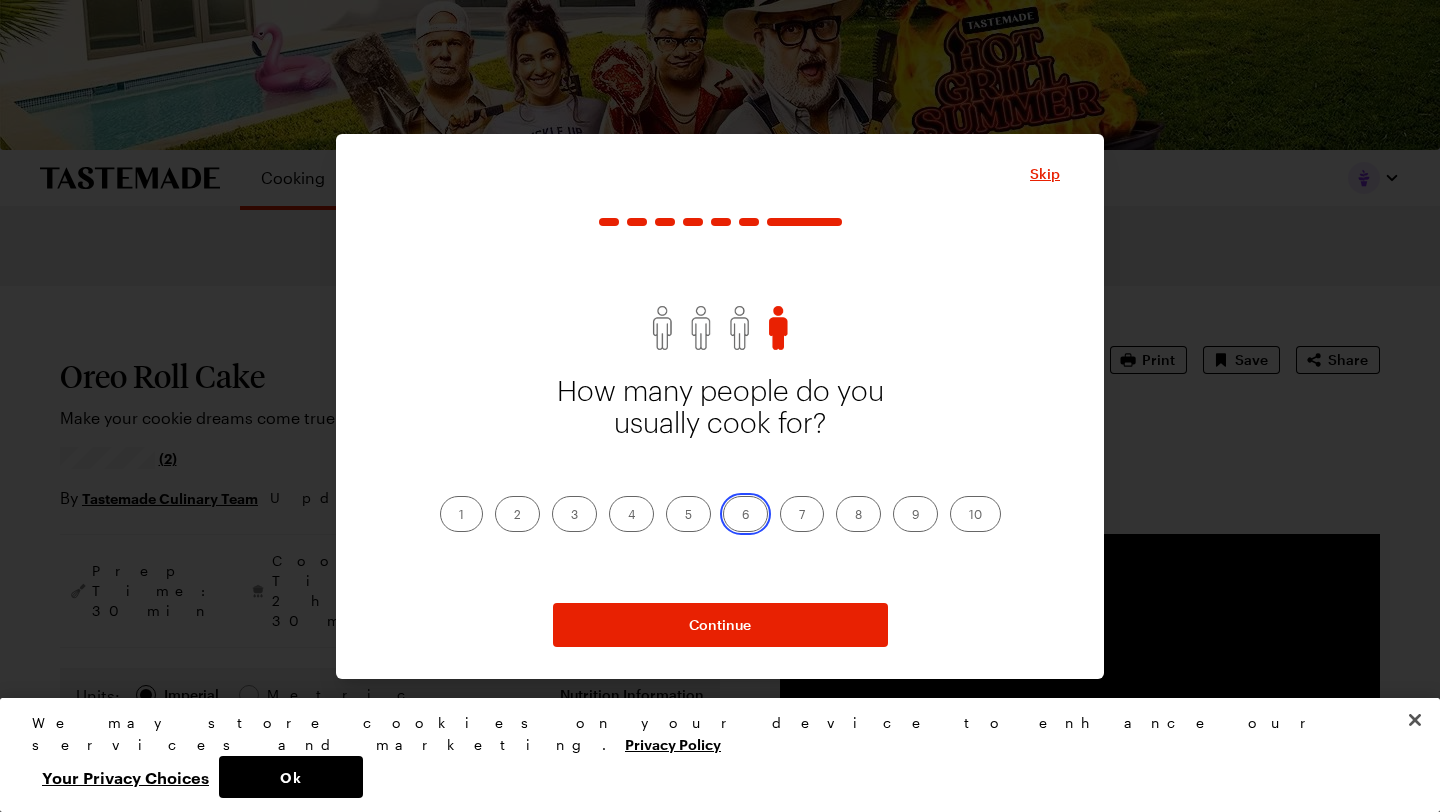 click on "6" at bounding box center [742, 516] 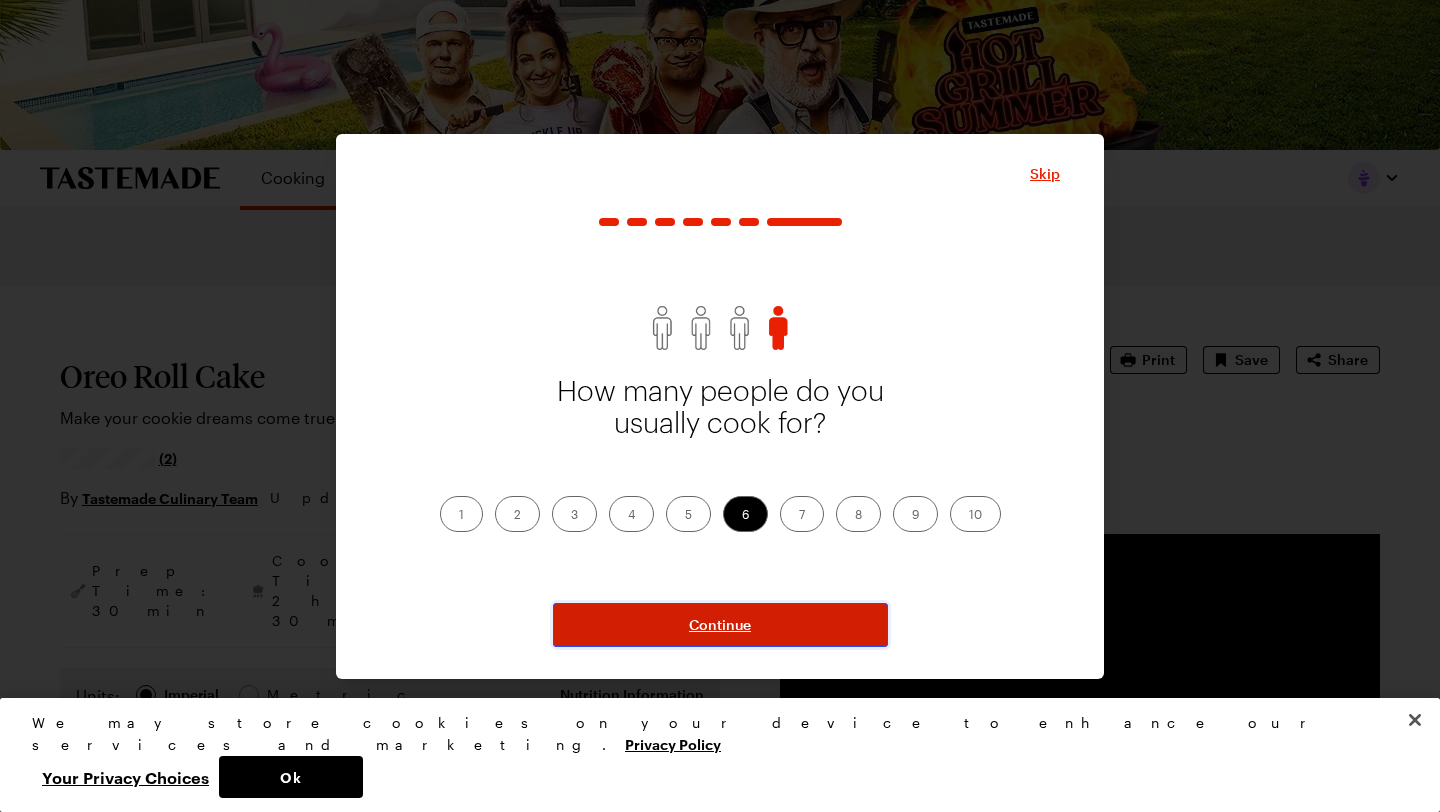 click on "Continue" at bounding box center (720, 625) 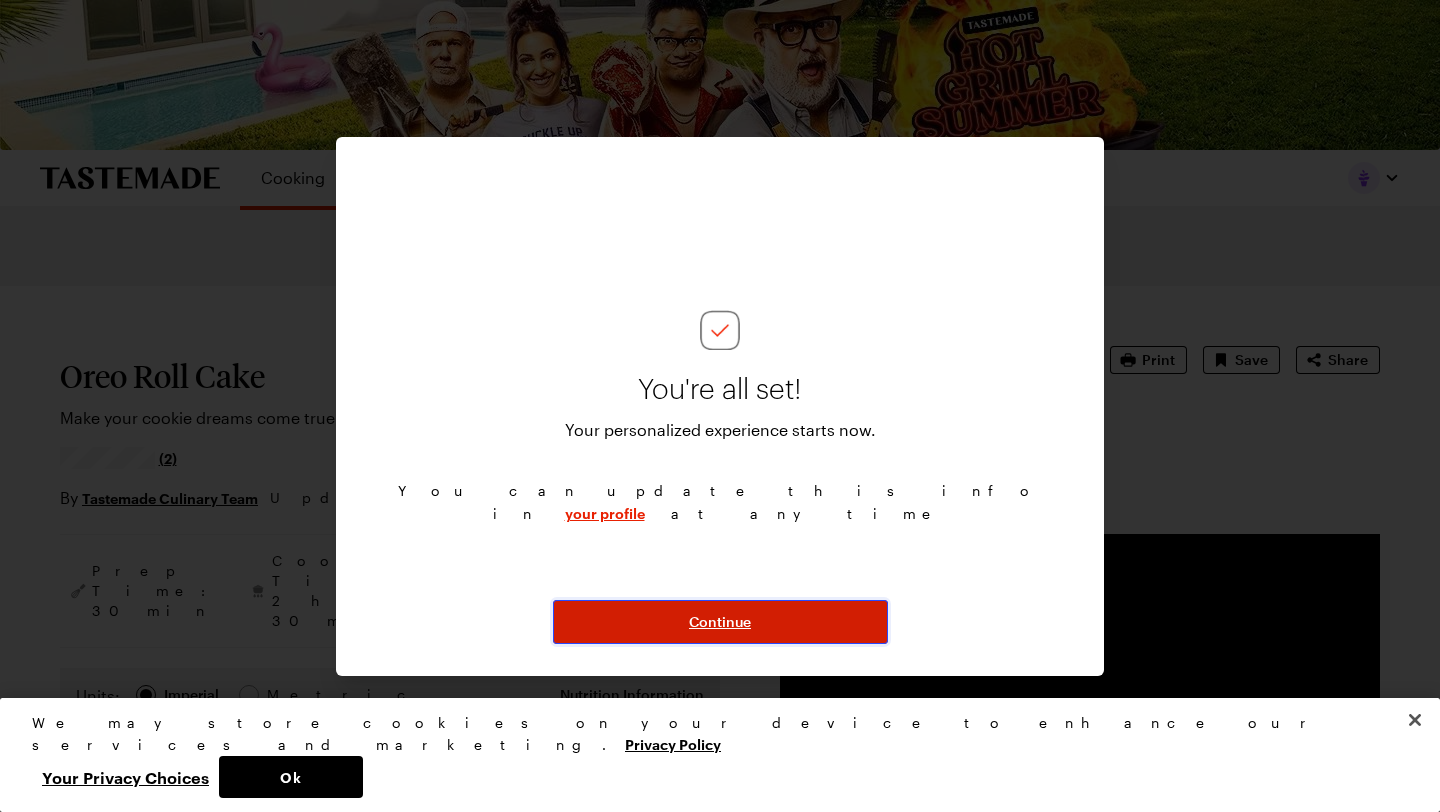 click on "Continue" at bounding box center (720, 622) 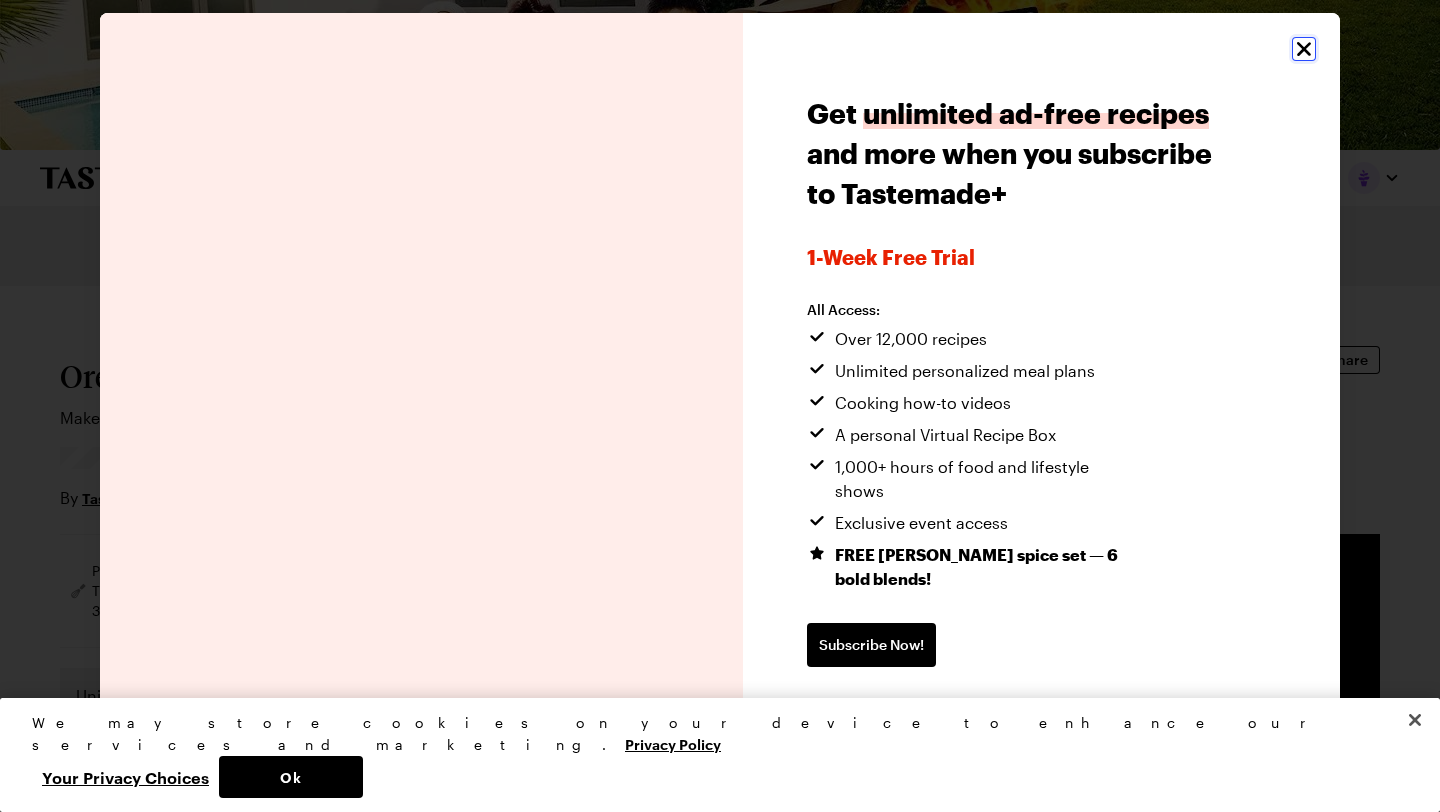 click 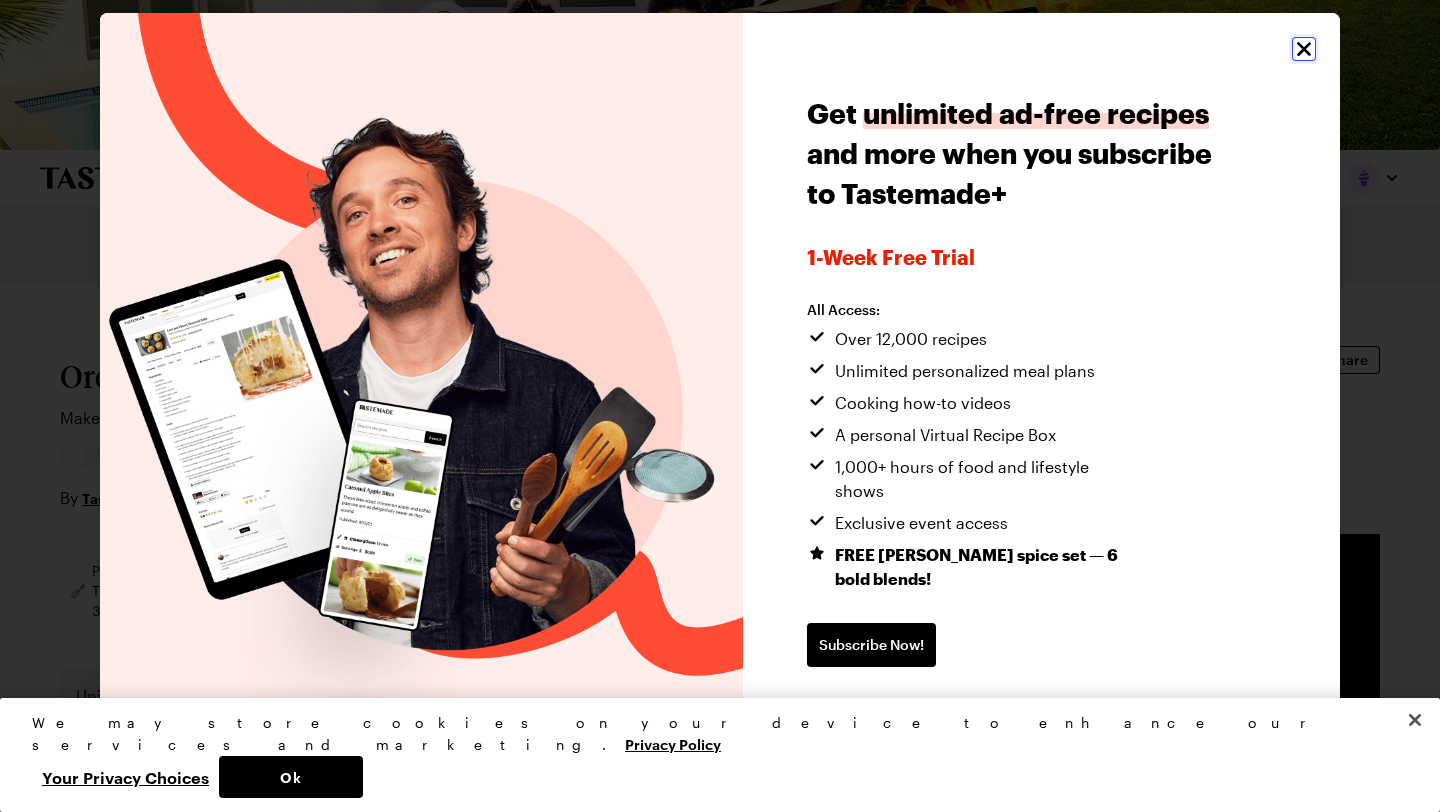 type on "x" 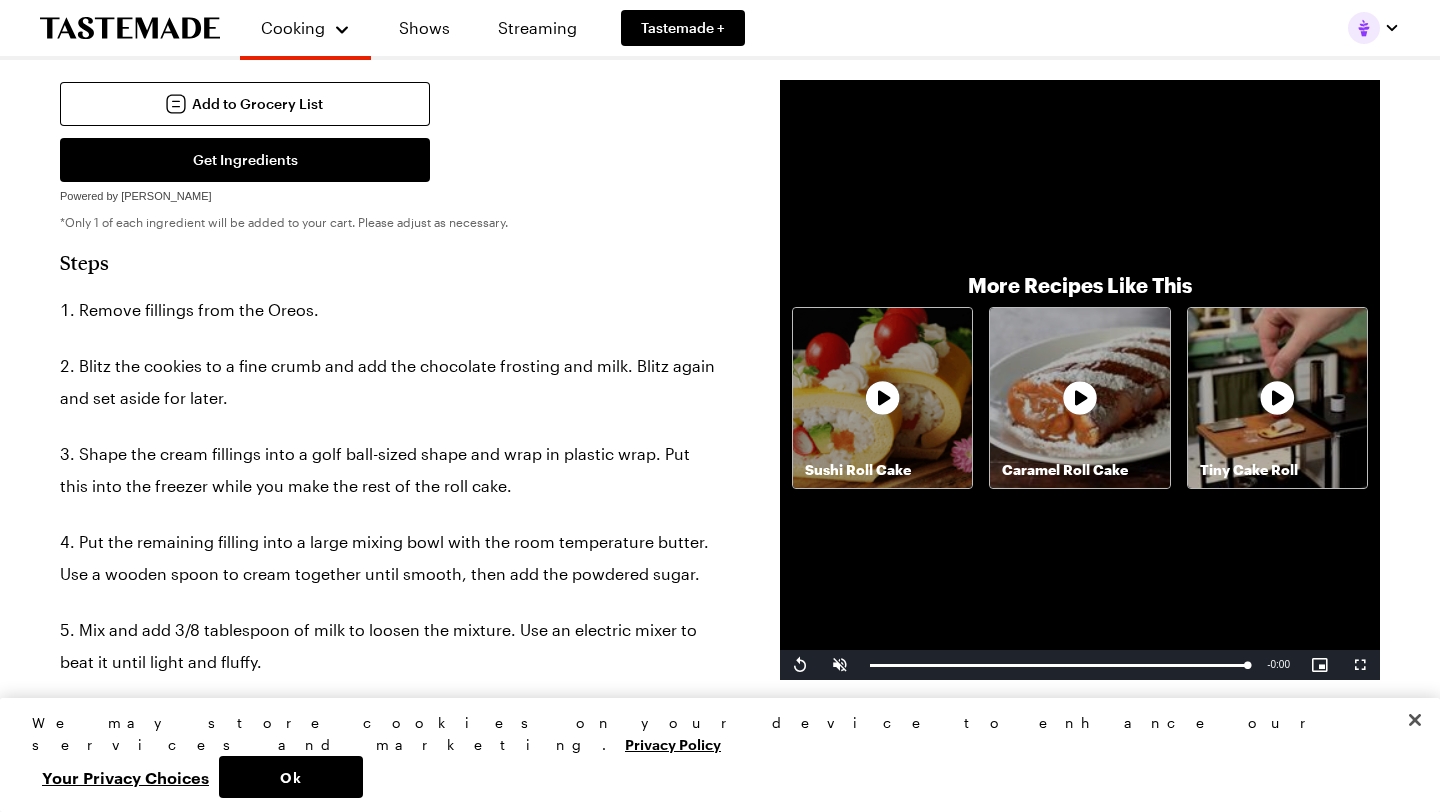 scroll, scrollTop: 968, scrollLeft: 0, axis: vertical 